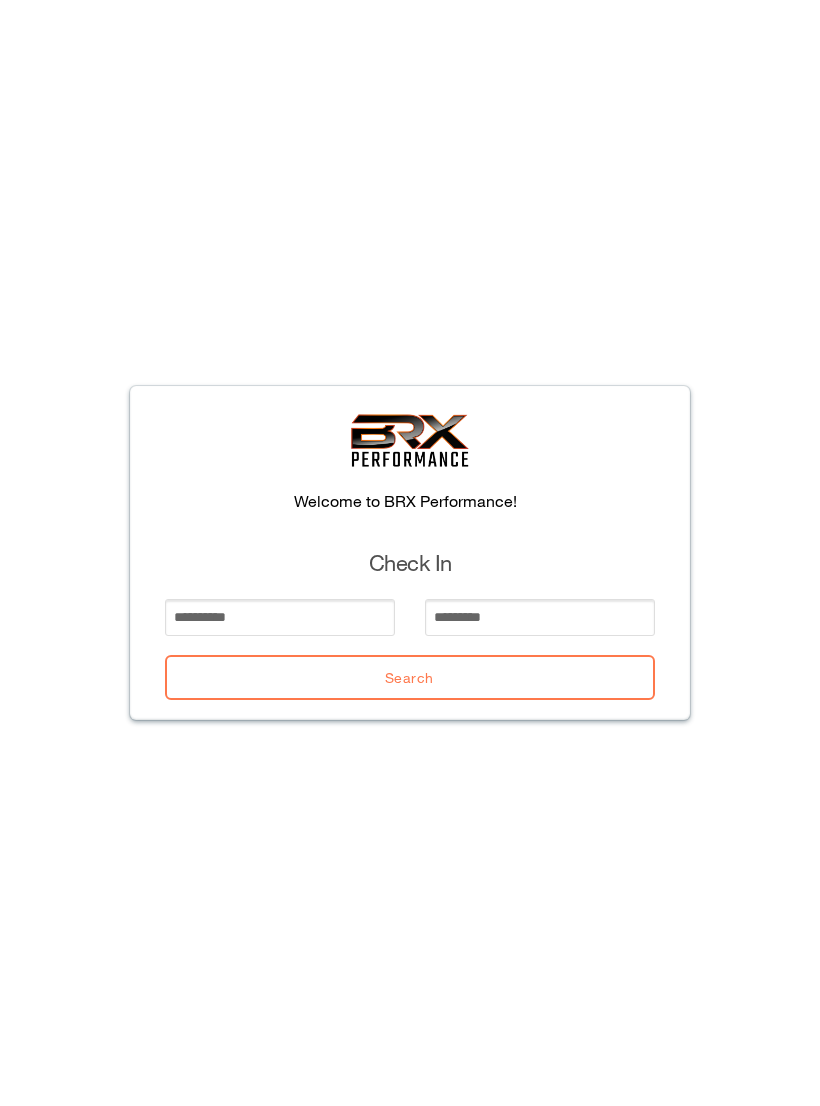scroll, scrollTop: 0, scrollLeft: 0, axis: both 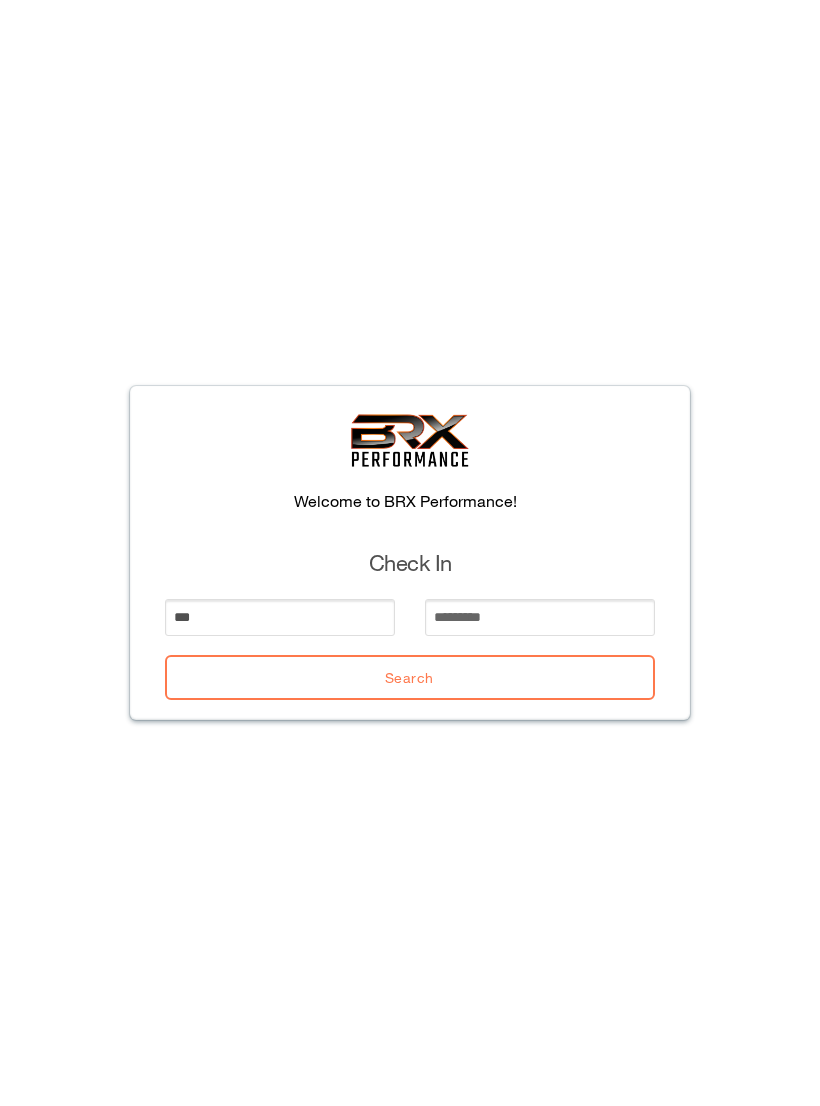 type on "***" 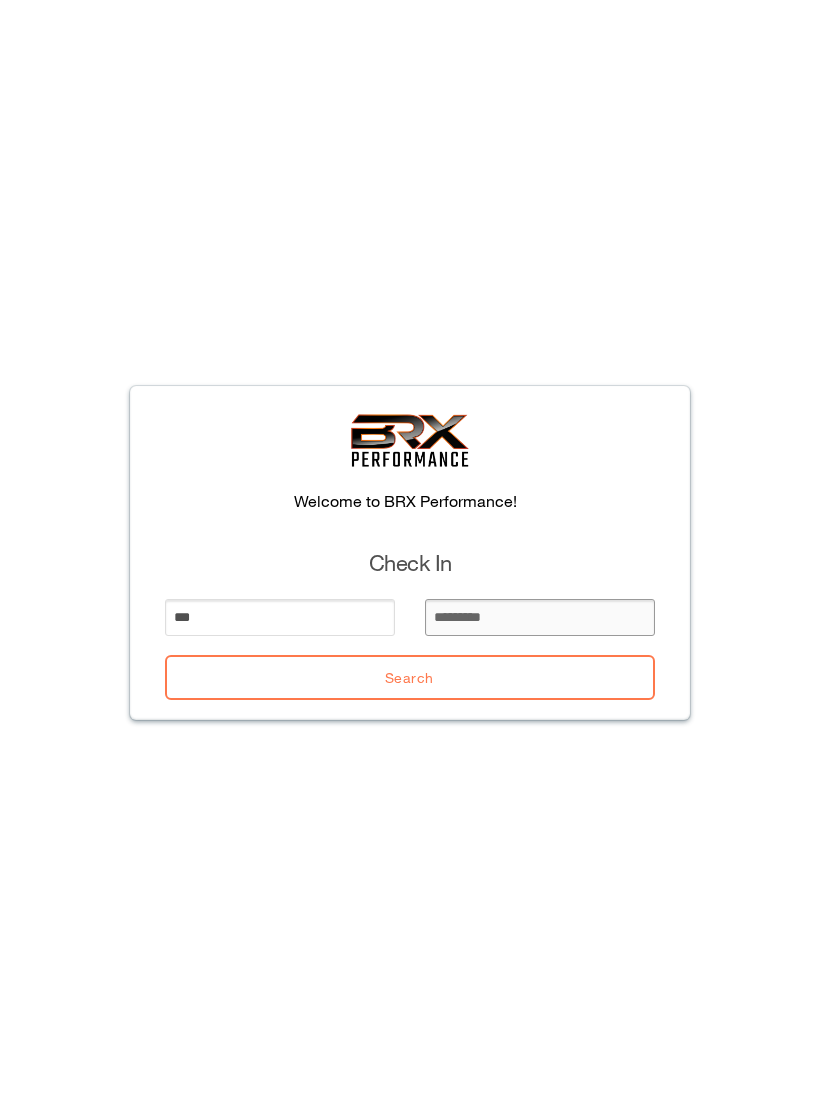 click at bounding box center [540, 617] 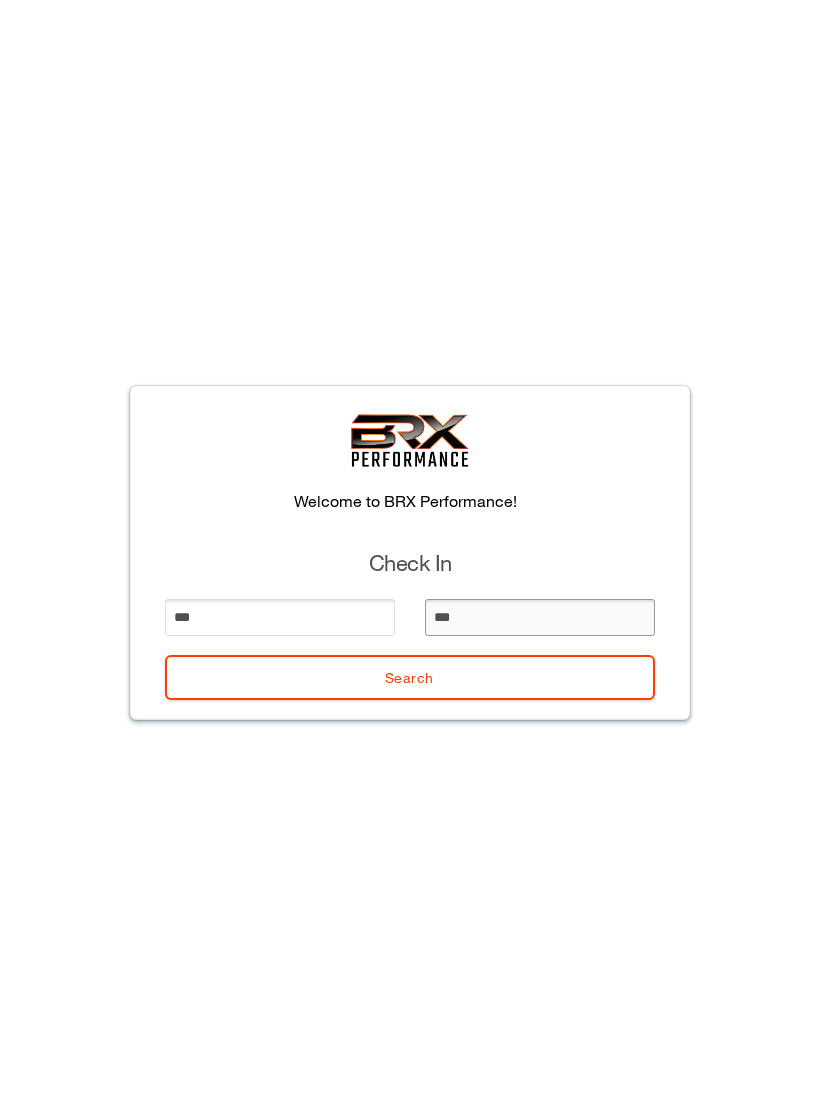 type on "****" 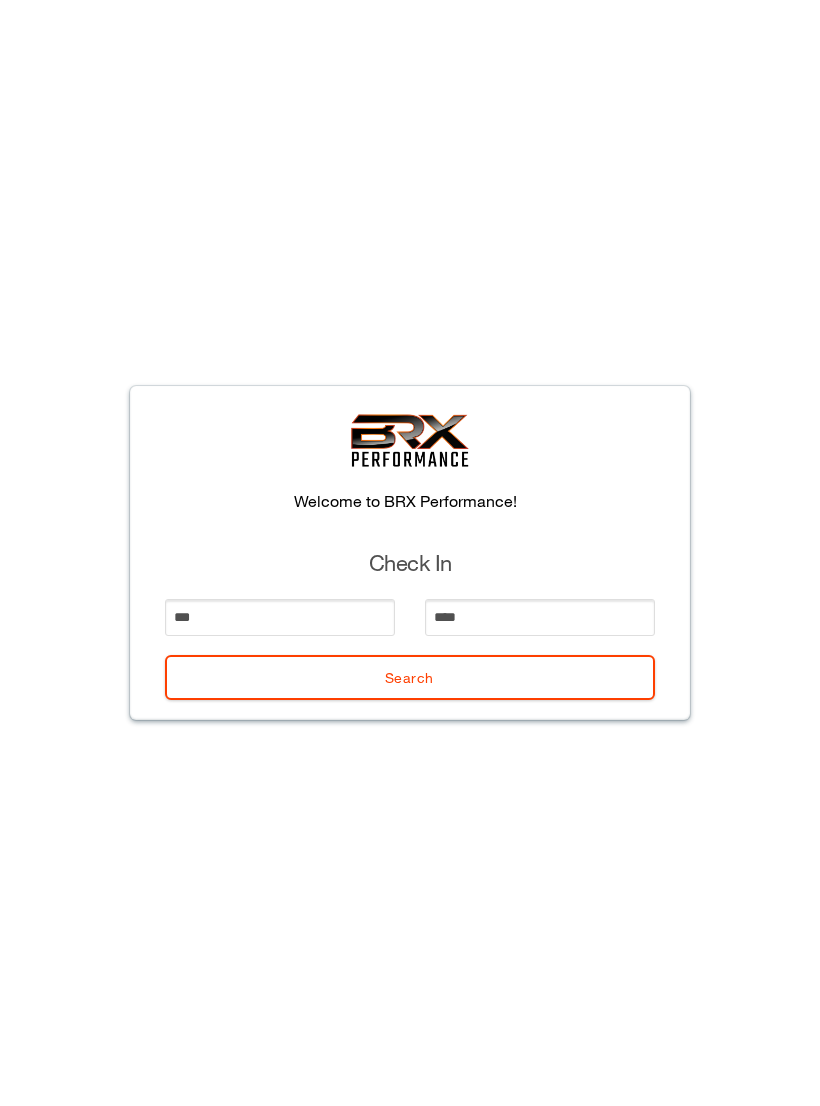 click on "Search" at bounding box center [410, 677] 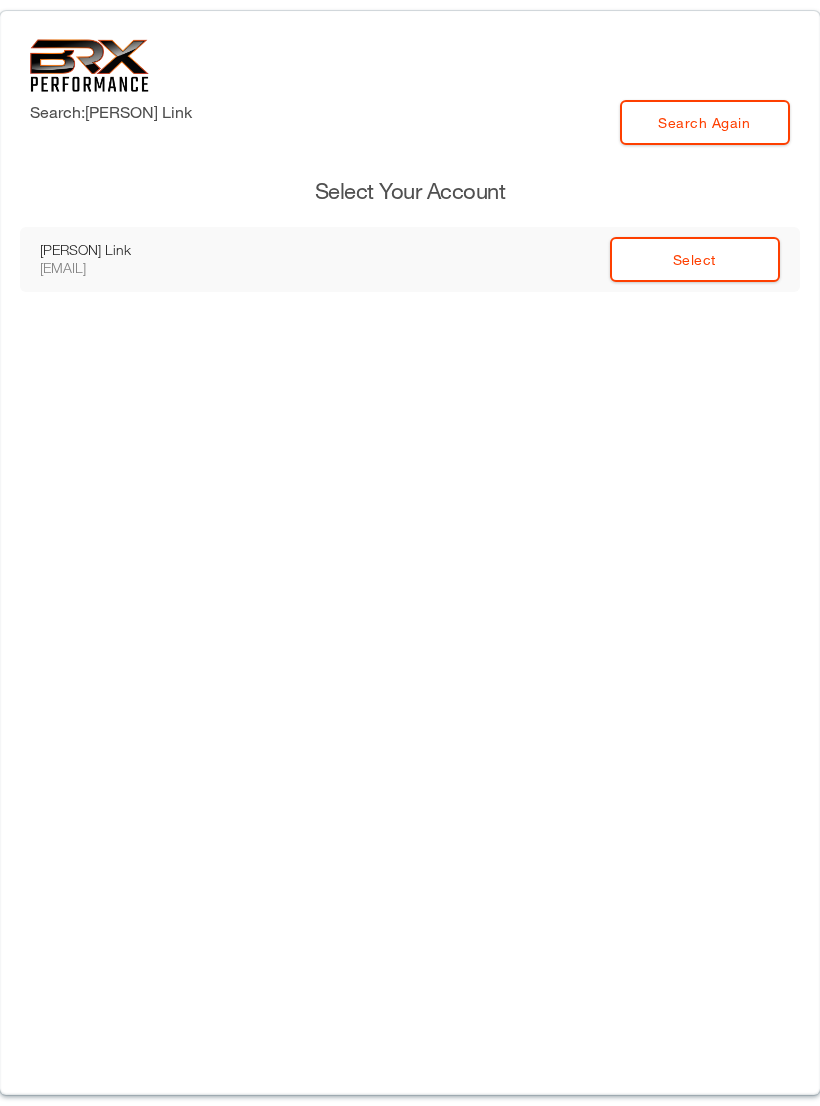 click on "Select" at bounding box center [695, 259] 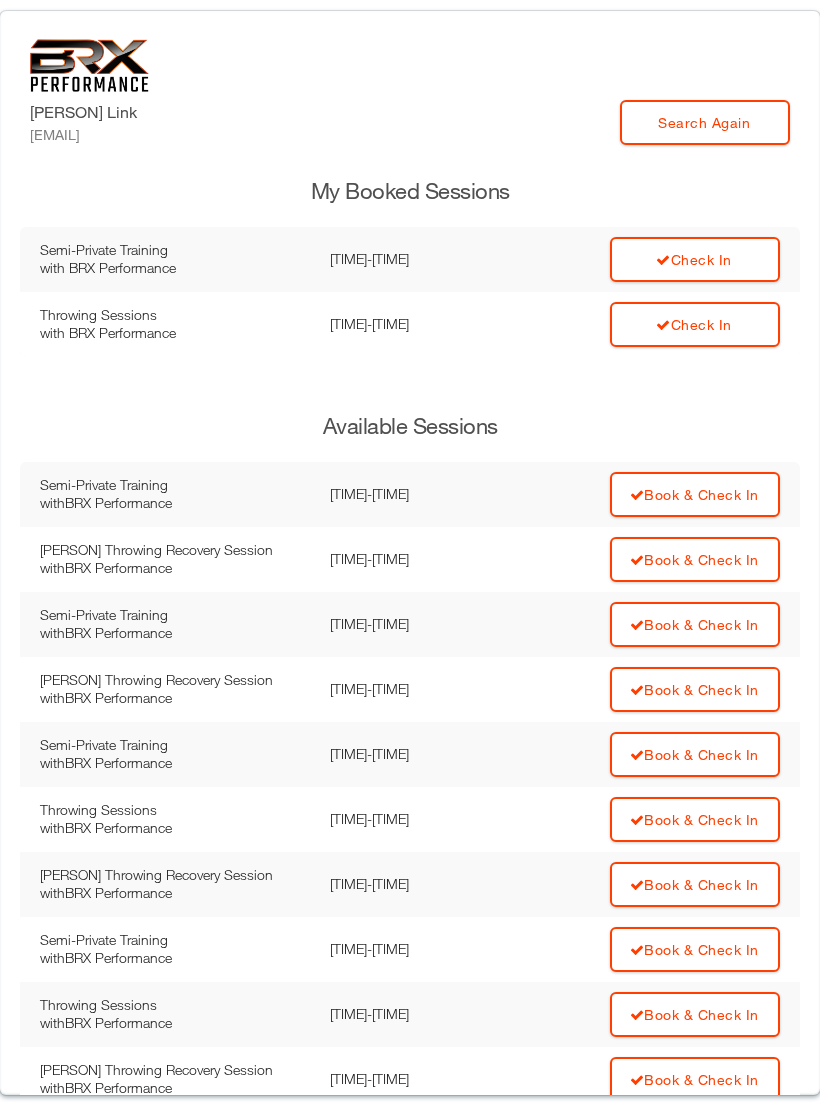 click on "Check In" at bounding box center [695, 259] 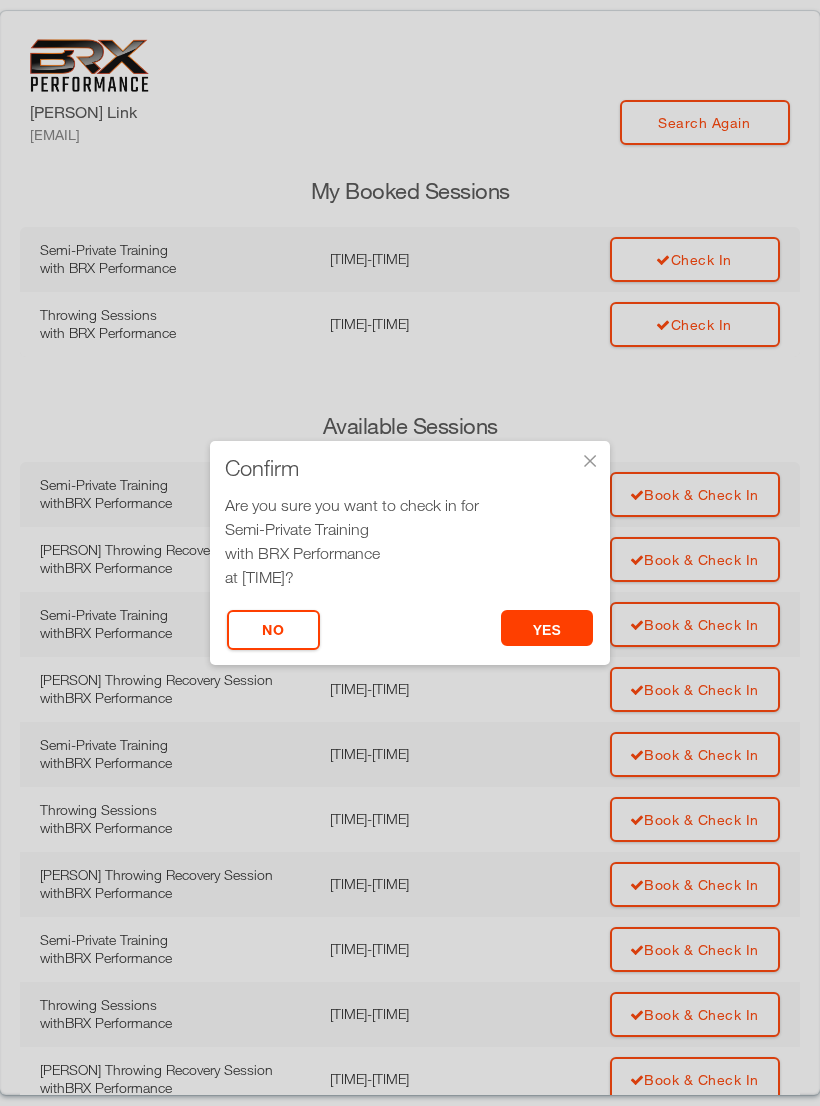 click on "× Confirm Are you sure you want to check in for  Semi-Private Training with BRX Performance  at 9:30 am? yes No" at bounding box center (410, 553) 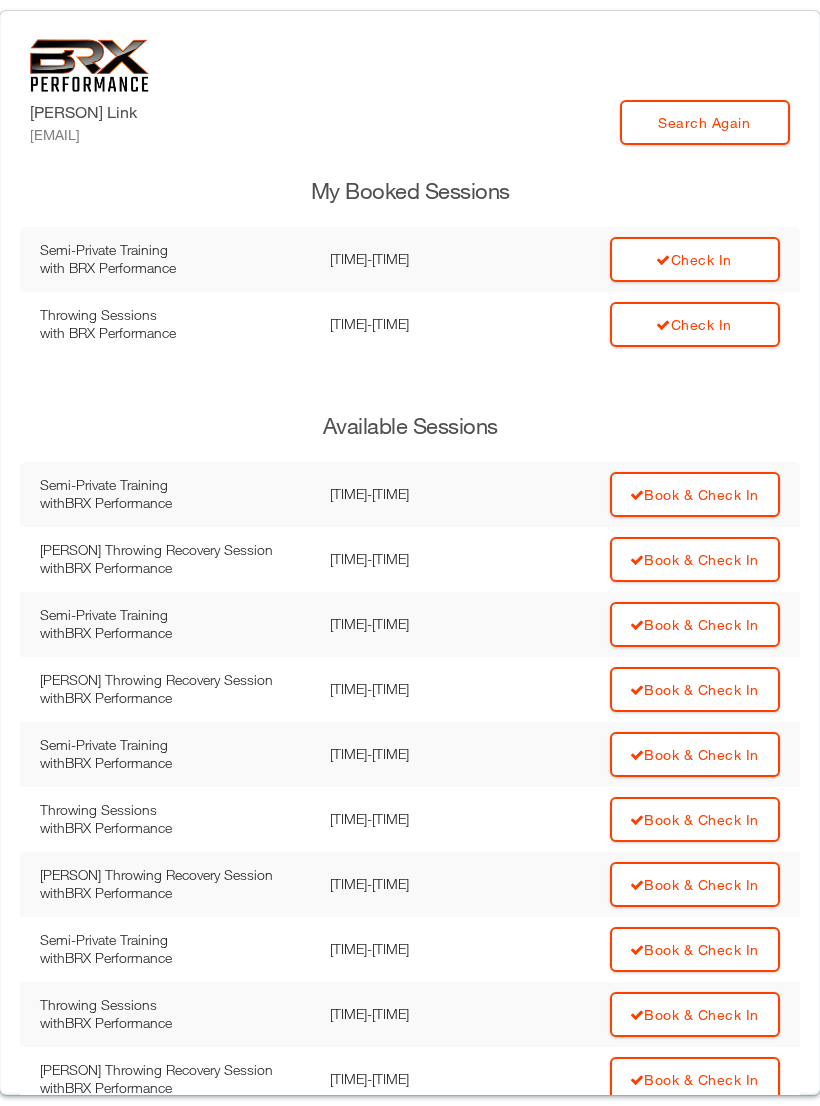 click on "Check In" at bounding box center (695, 259) 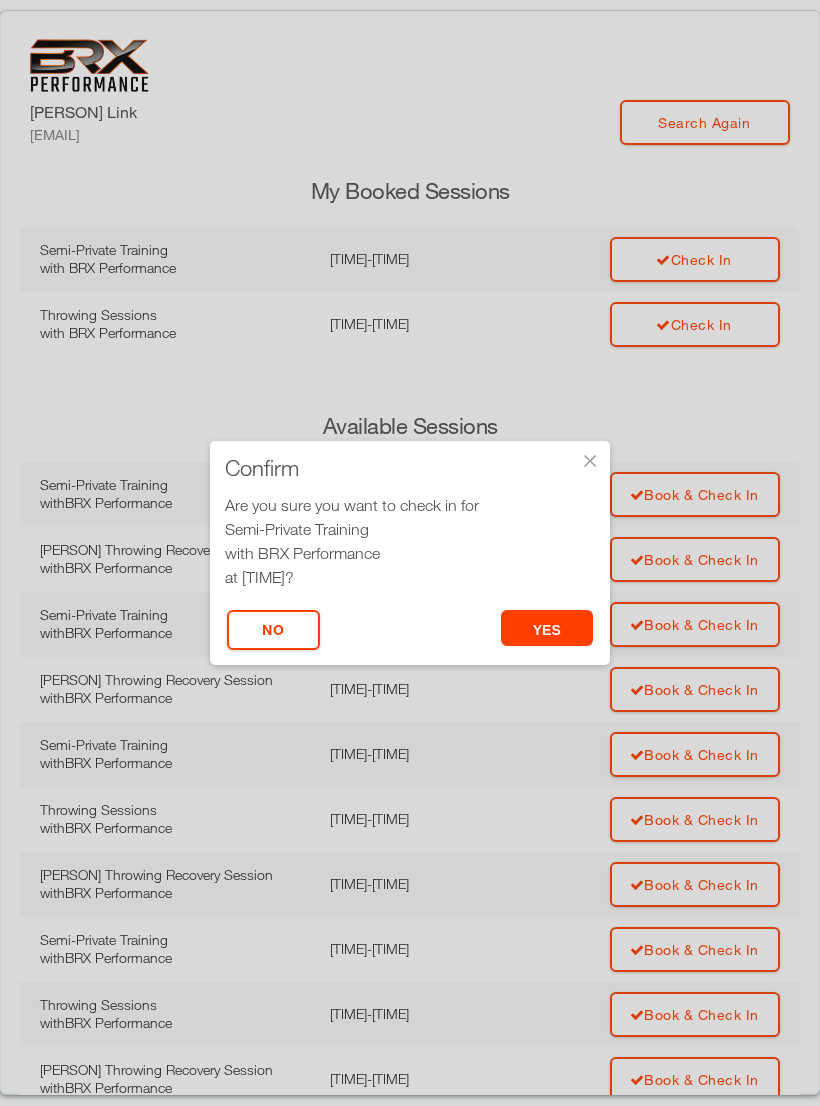 click on "yes" at bounding box center [547, 628] 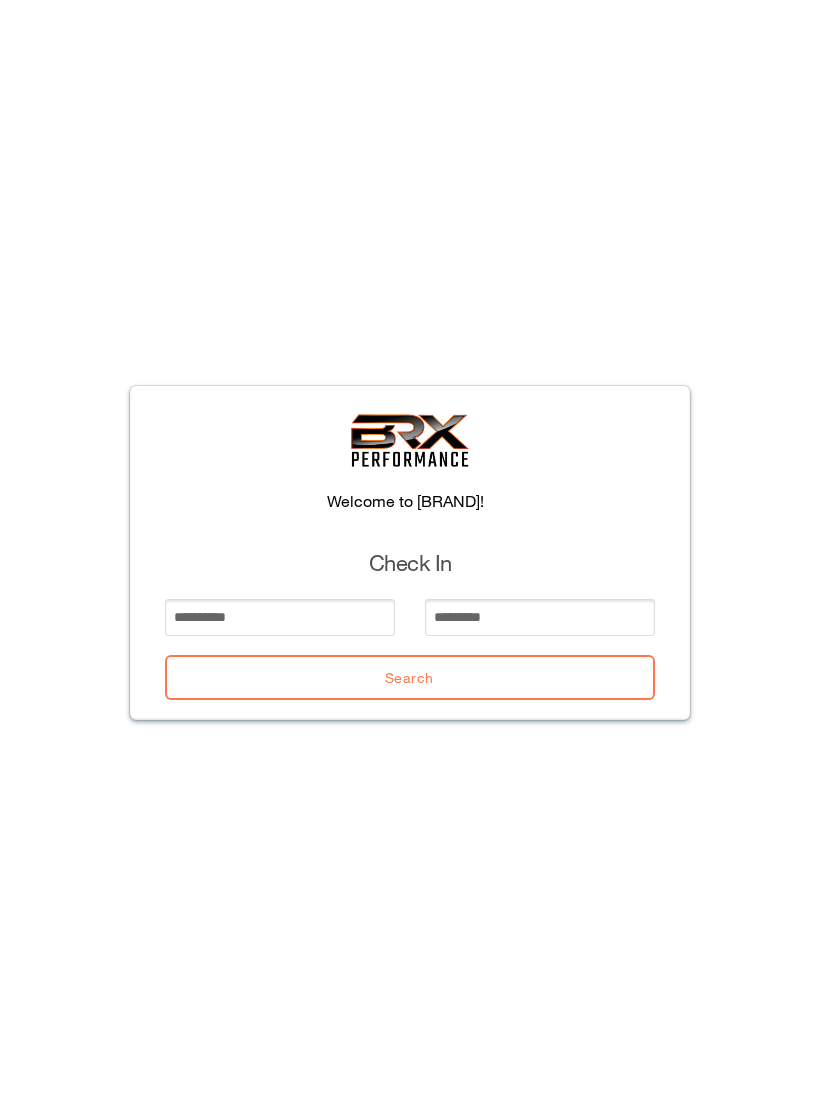 scroll, scrollTop: 0, scrollLeft: 0, axis: both 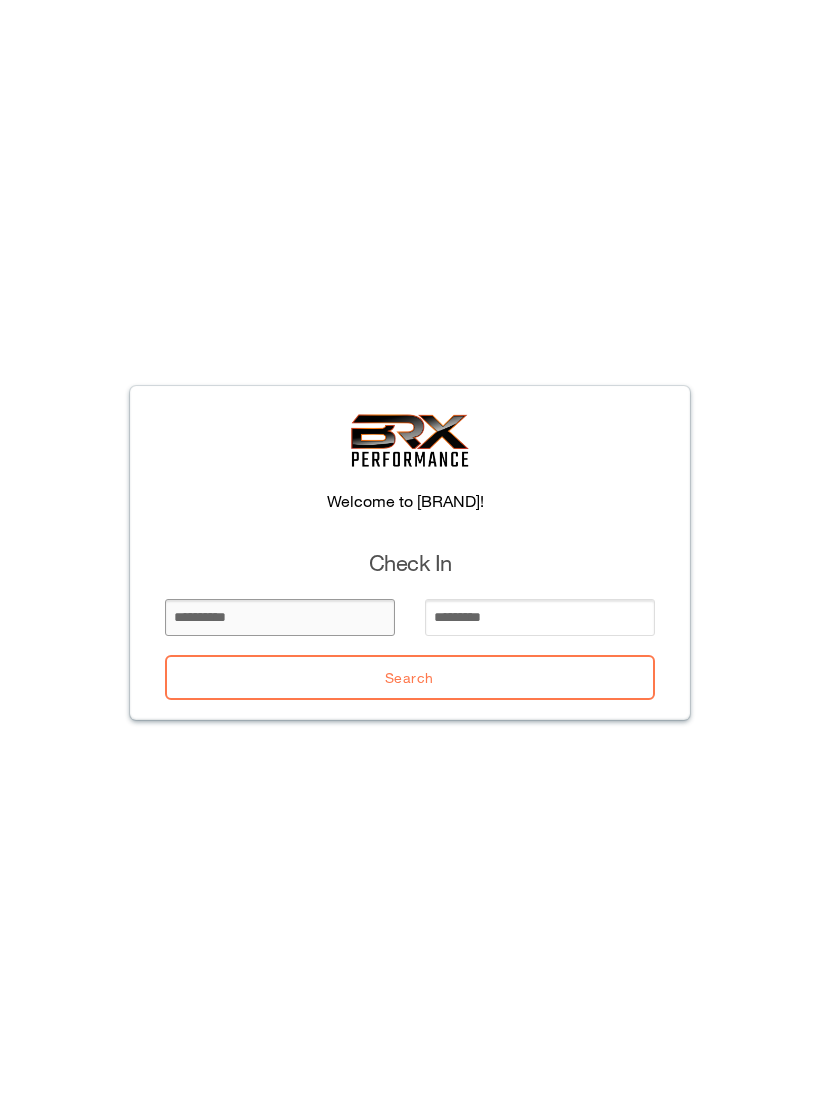 click at bounding box center [280, 617] 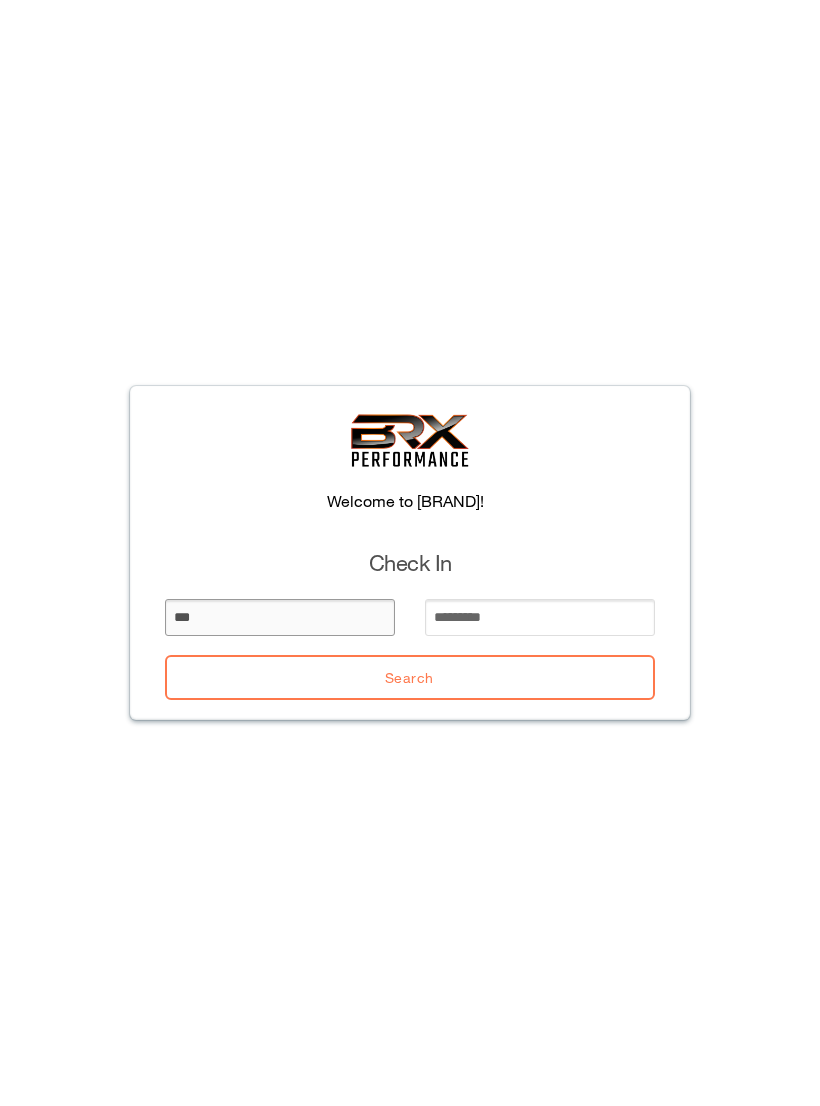 type on "***" 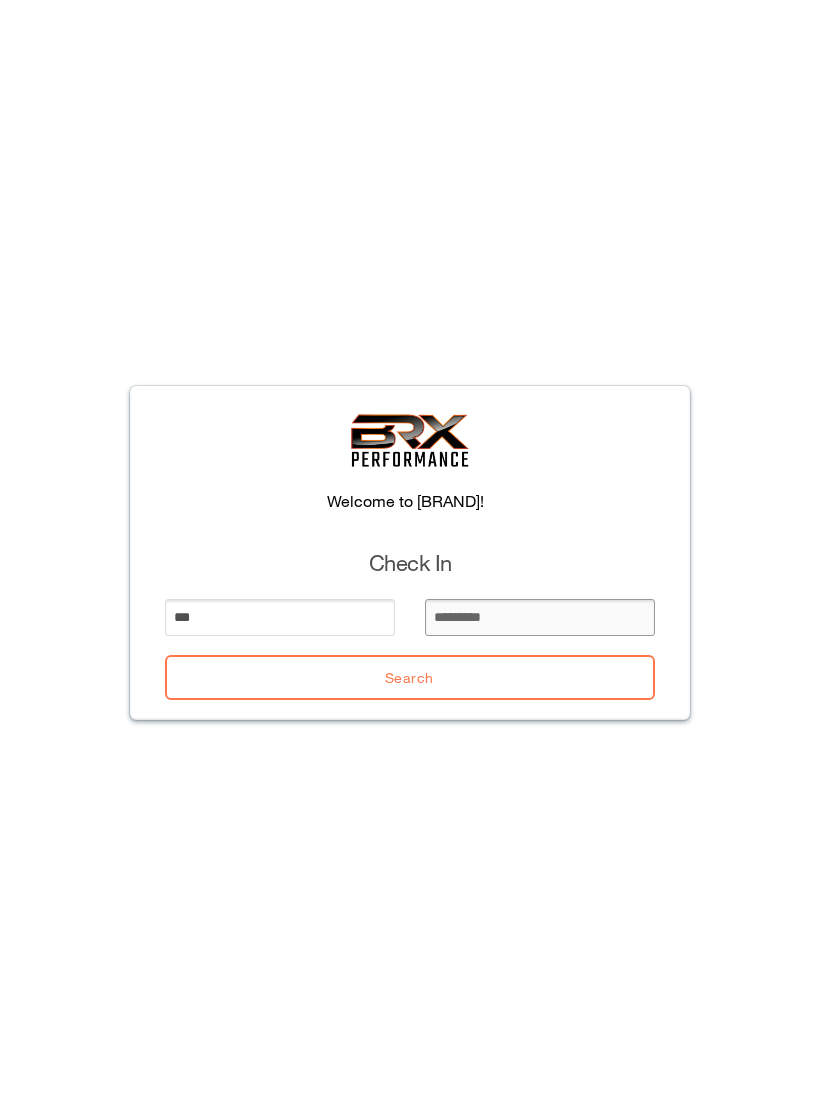 click at bounding box center [540, 617] 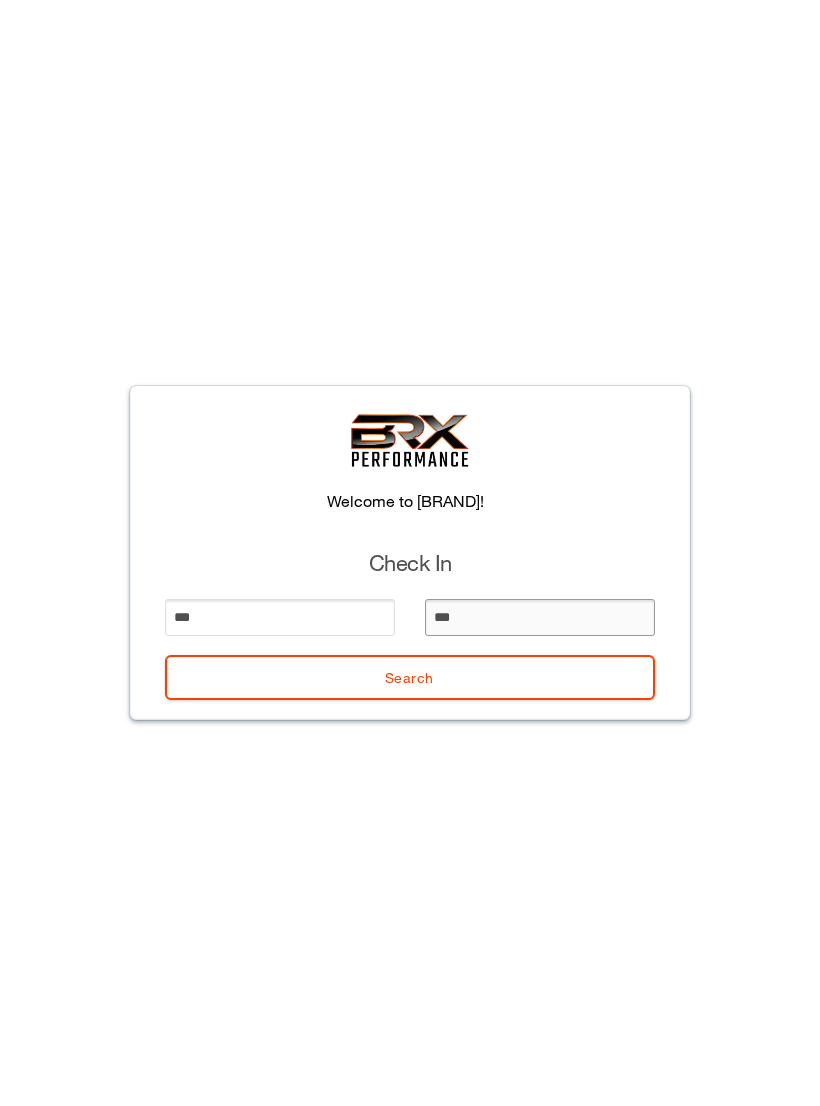 type on "****" 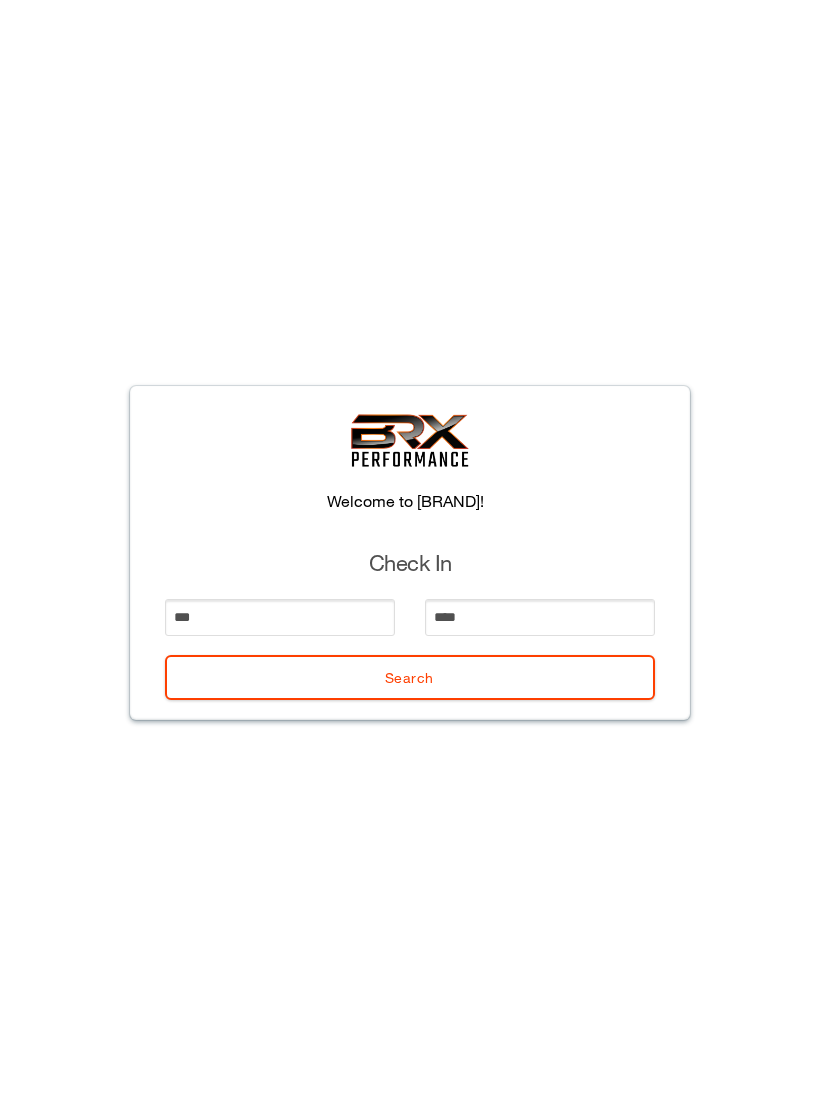 click on "Search" at bounding box center (410, 677) 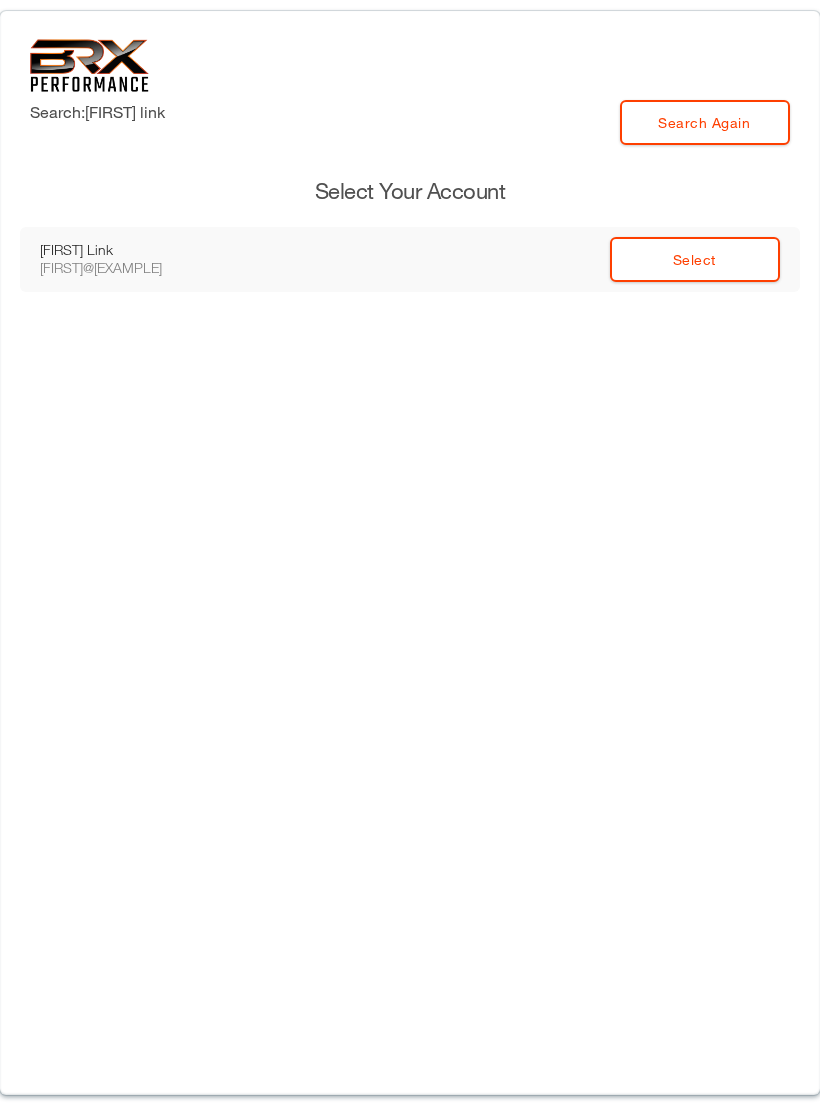 click on "Select" at bounding box center (695, 259) 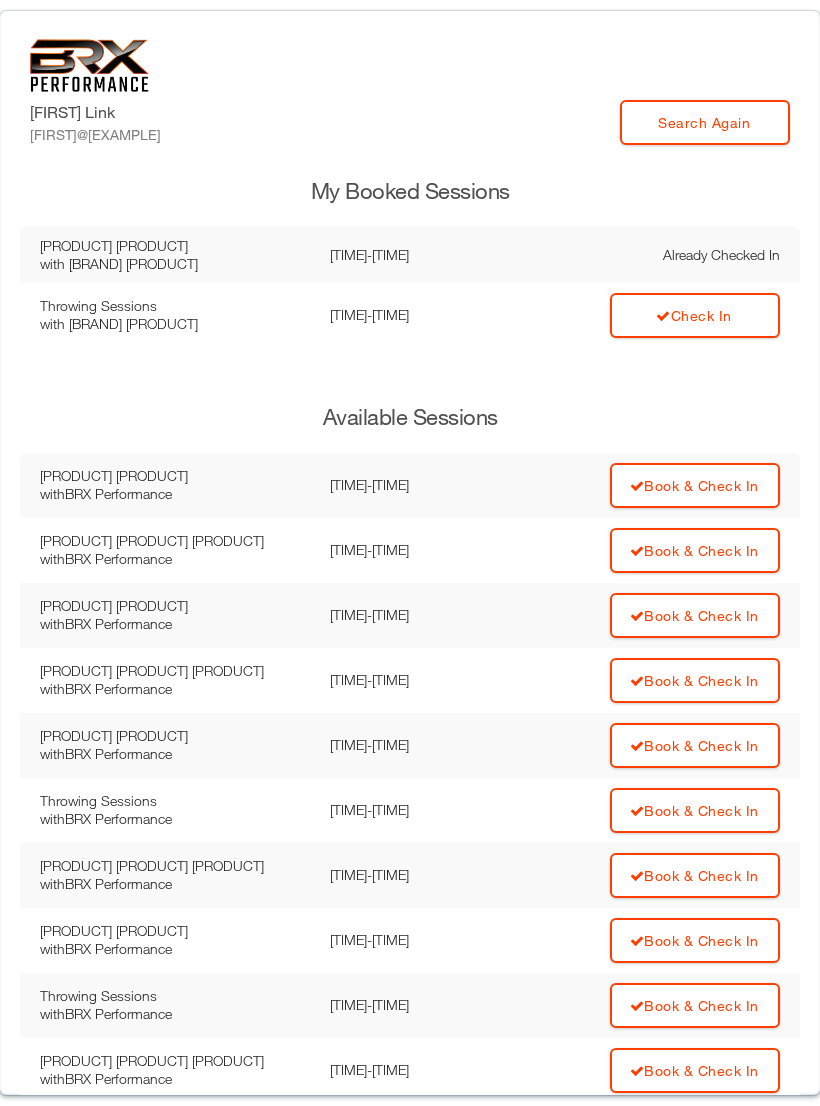 click on "Check In" at bounding box center (695, 315) 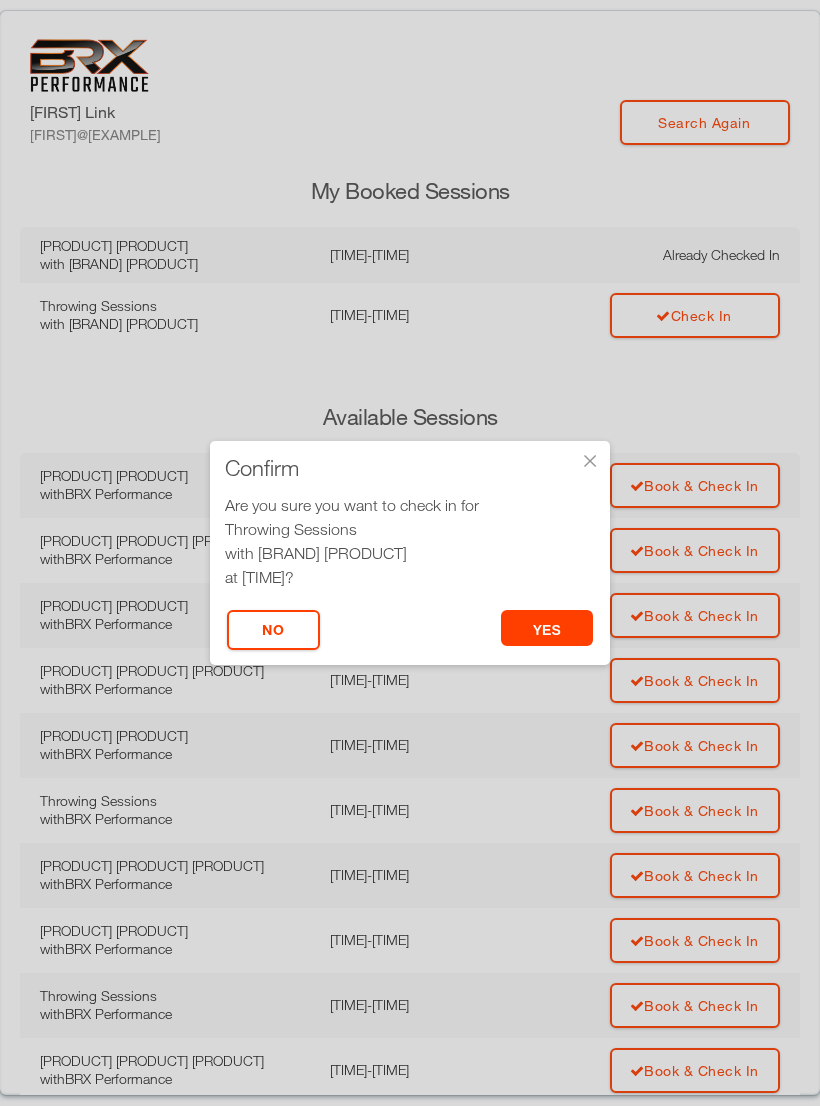 click on "yes" at bounding box center (547, 628) 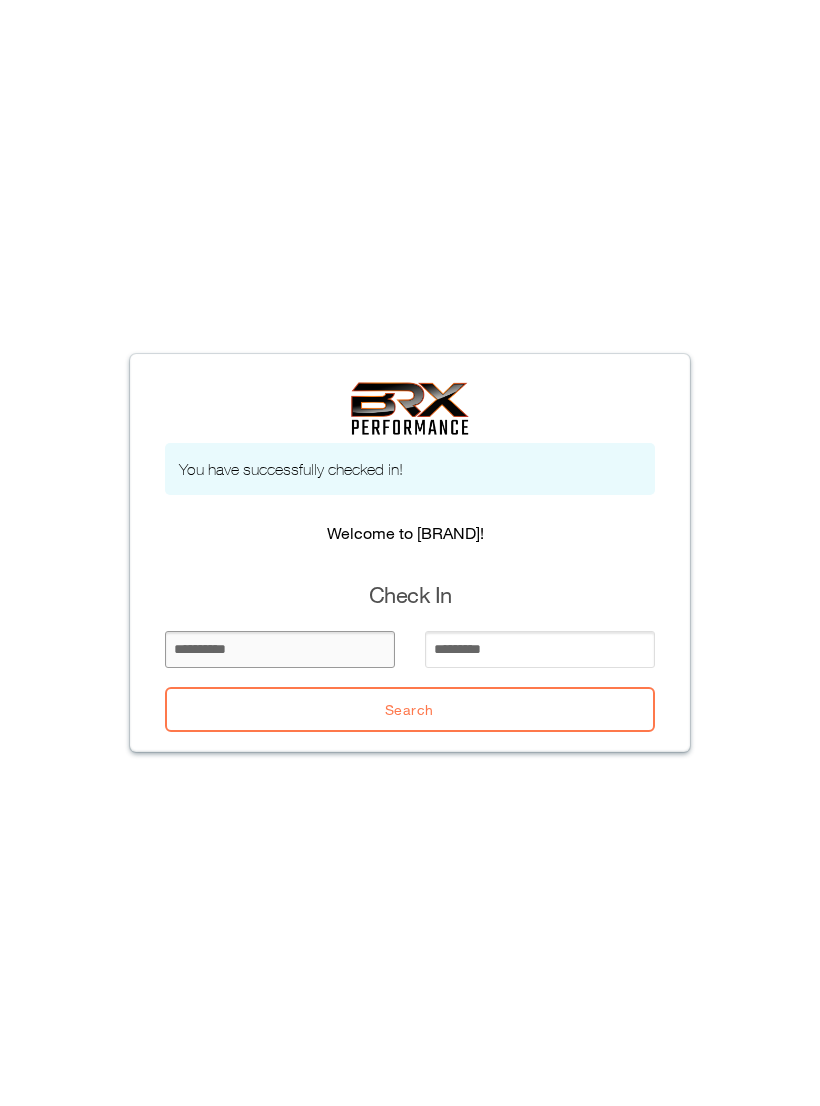 click at bounding box center (280, 649) 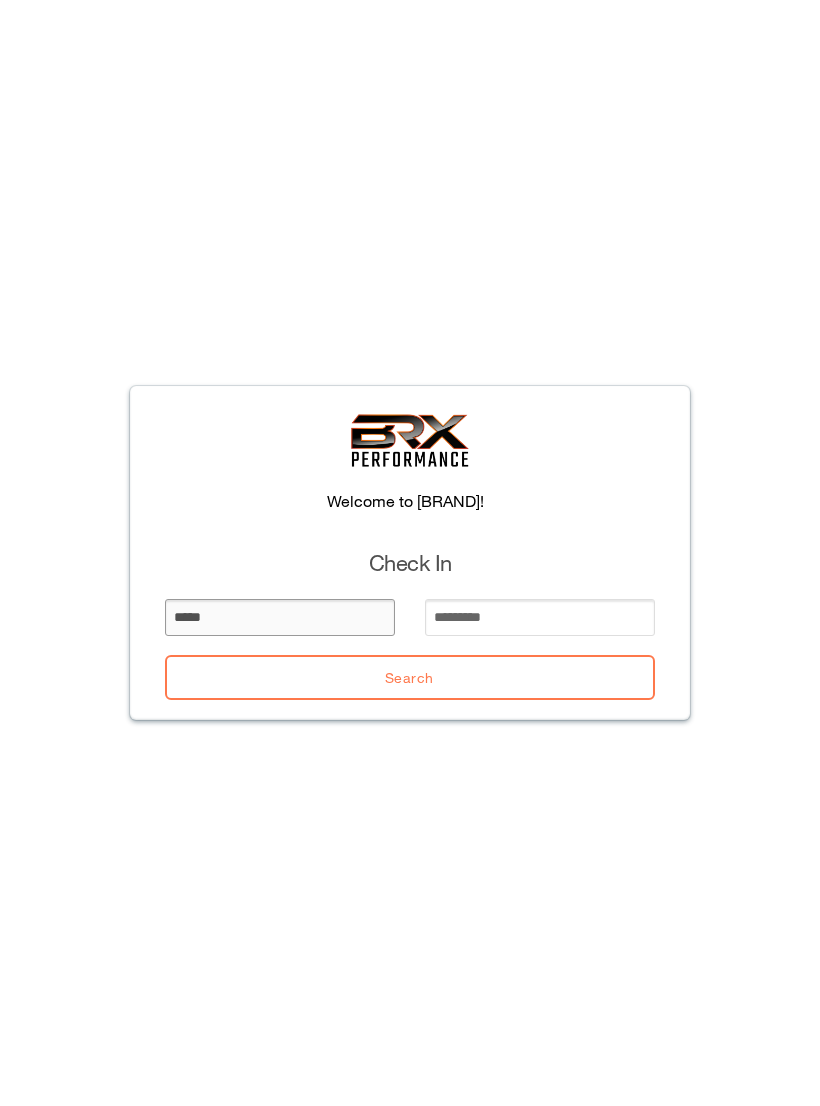 type on "*****" 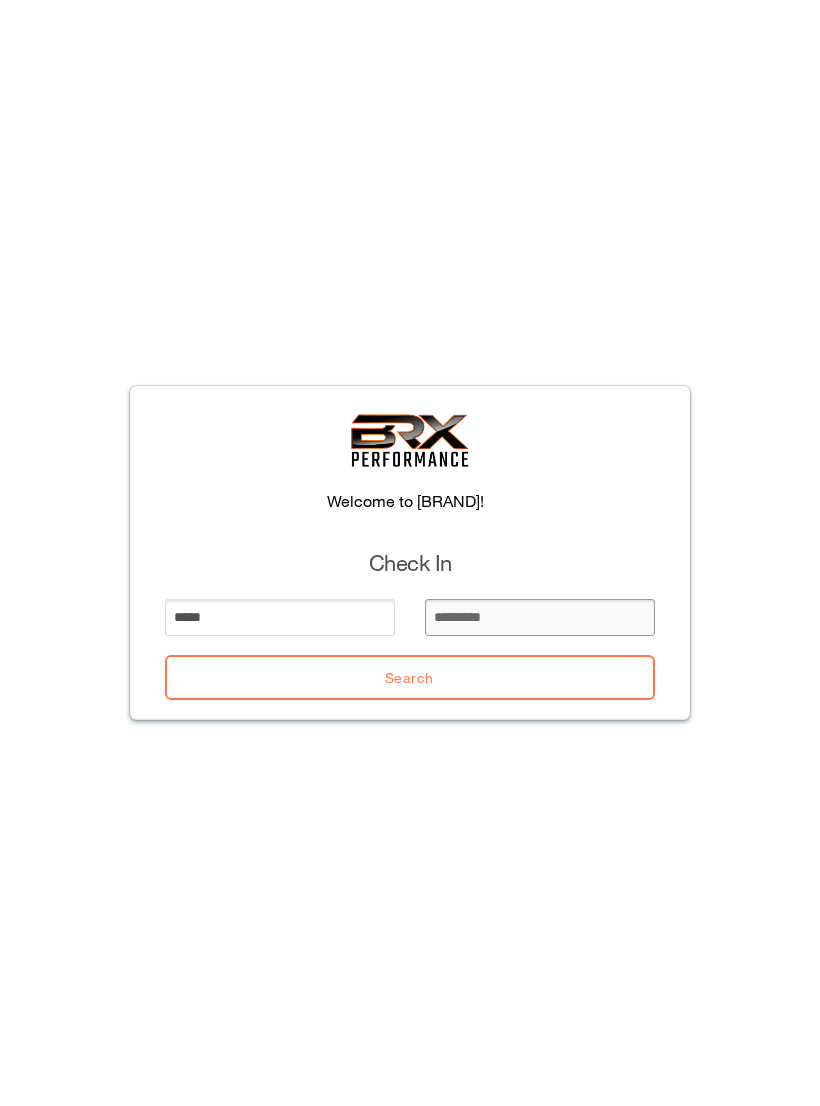click at bounding box center [540, 617] 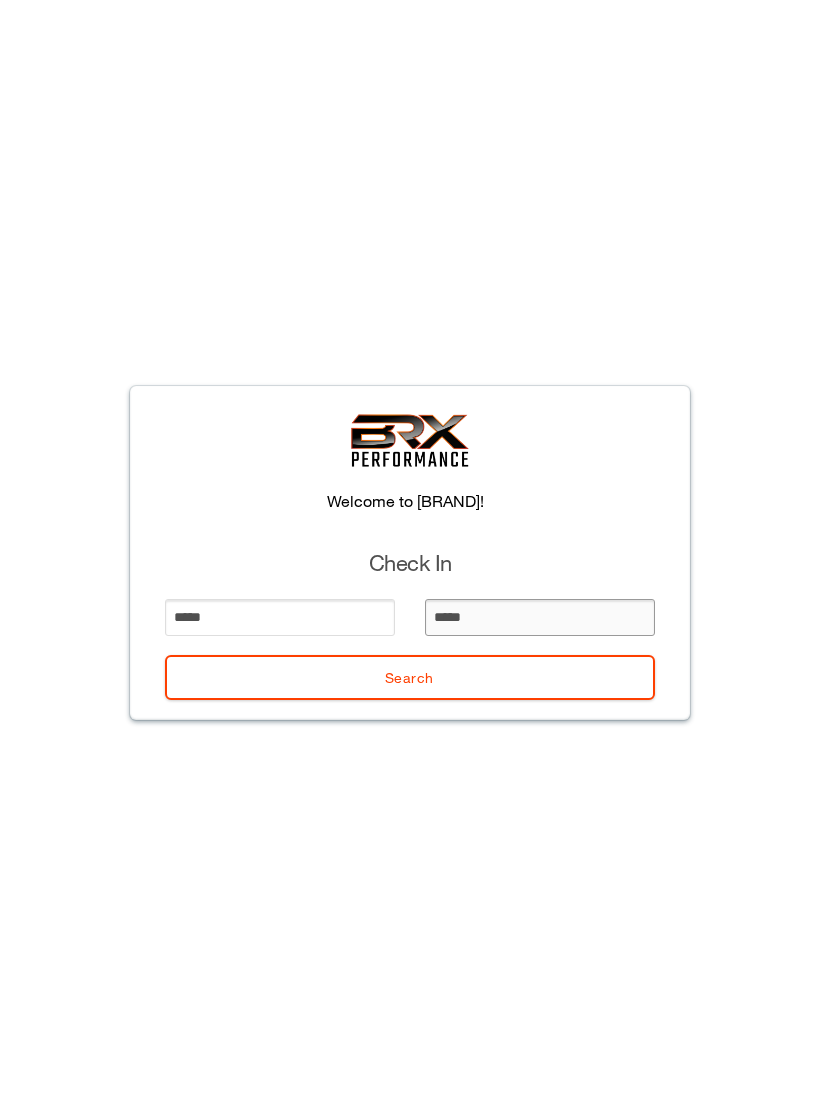 type on "******" 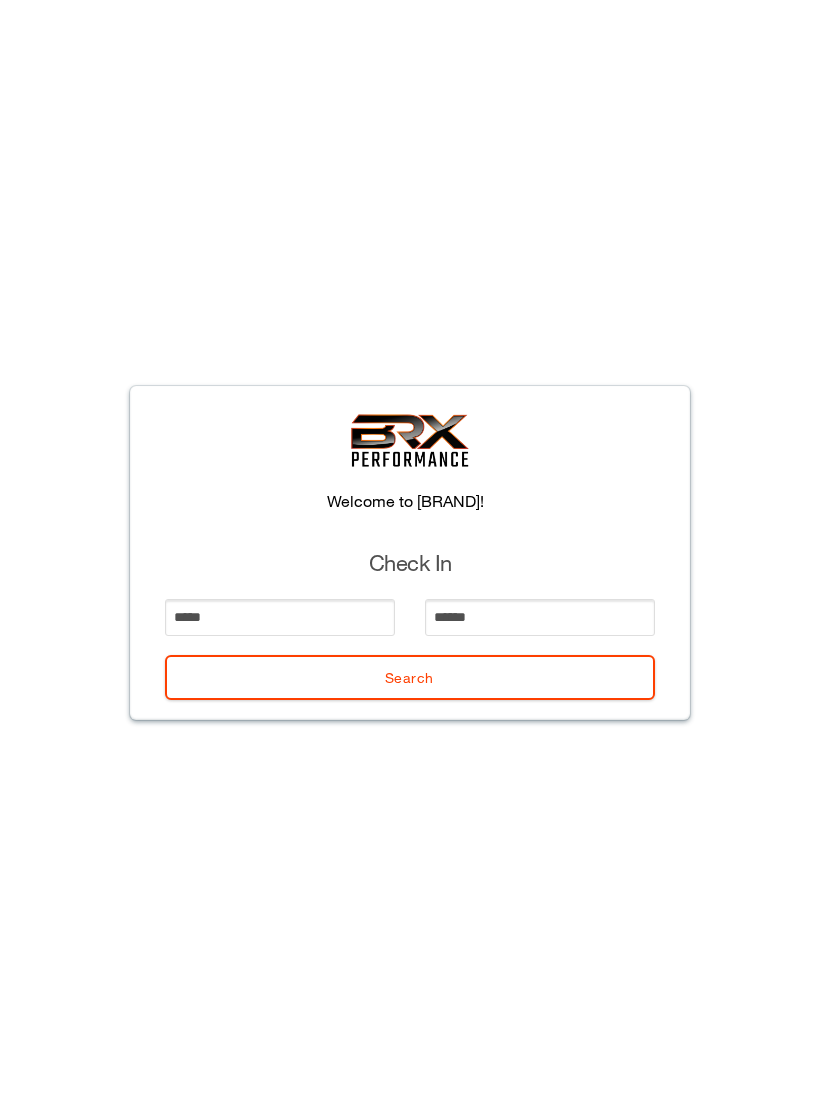 click on "Search" at bounding box center [410, 677] 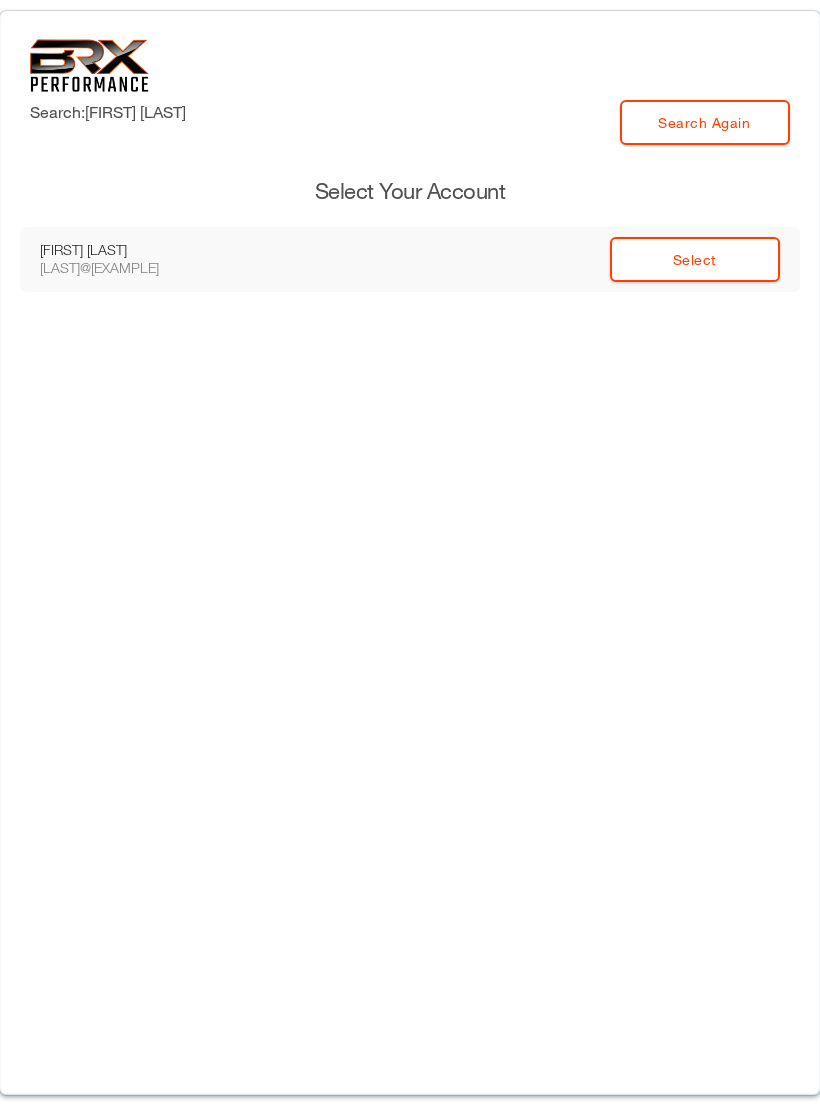 click on "Search:  rocco   roloff
Search Again
Select Your Account
Rocco   Roloff
rols@sbcglobal.net
Select" at bounding box center (410, 553) 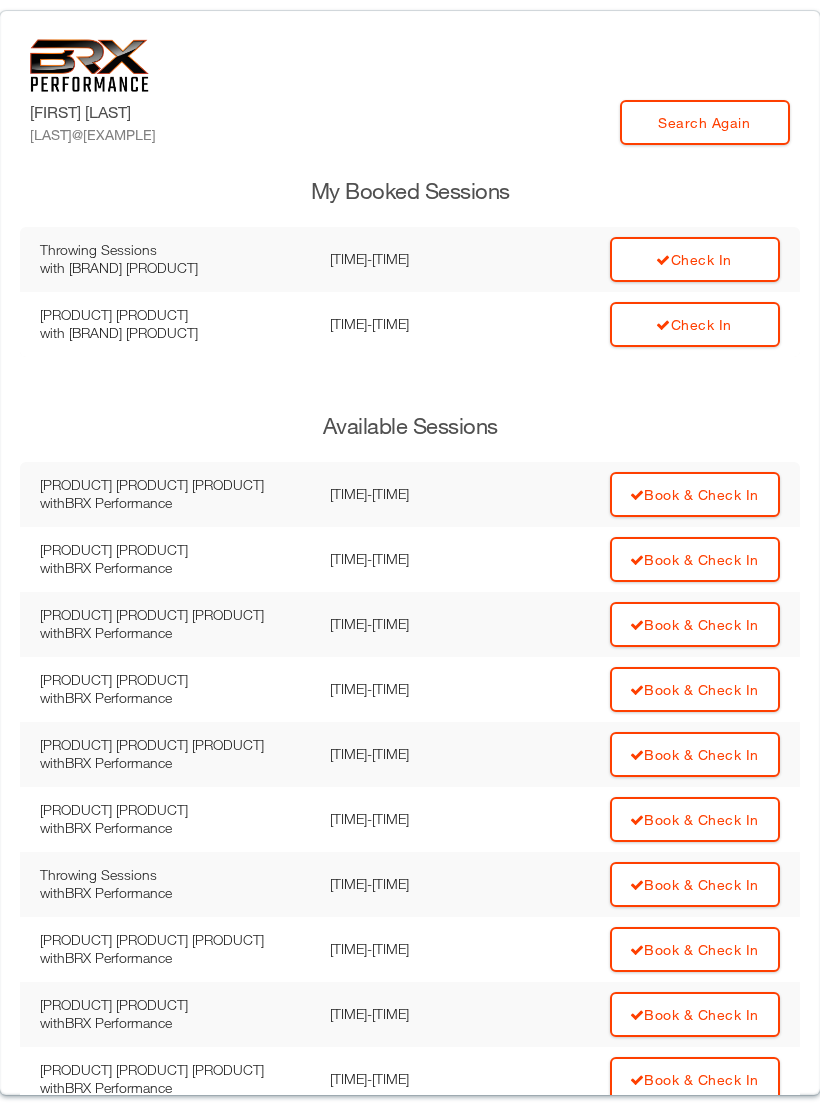 click on "Check In" at bounding box center [695, 259] 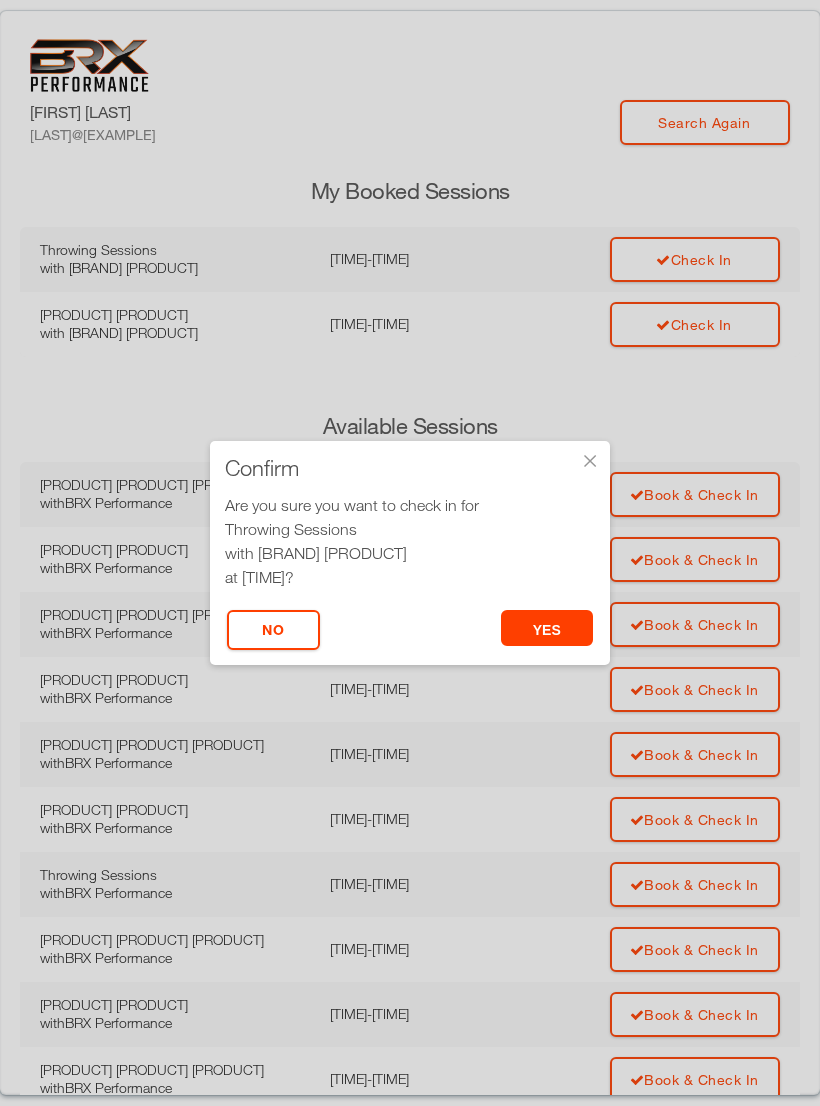 click on "yes" at bounding box center (547, 628) 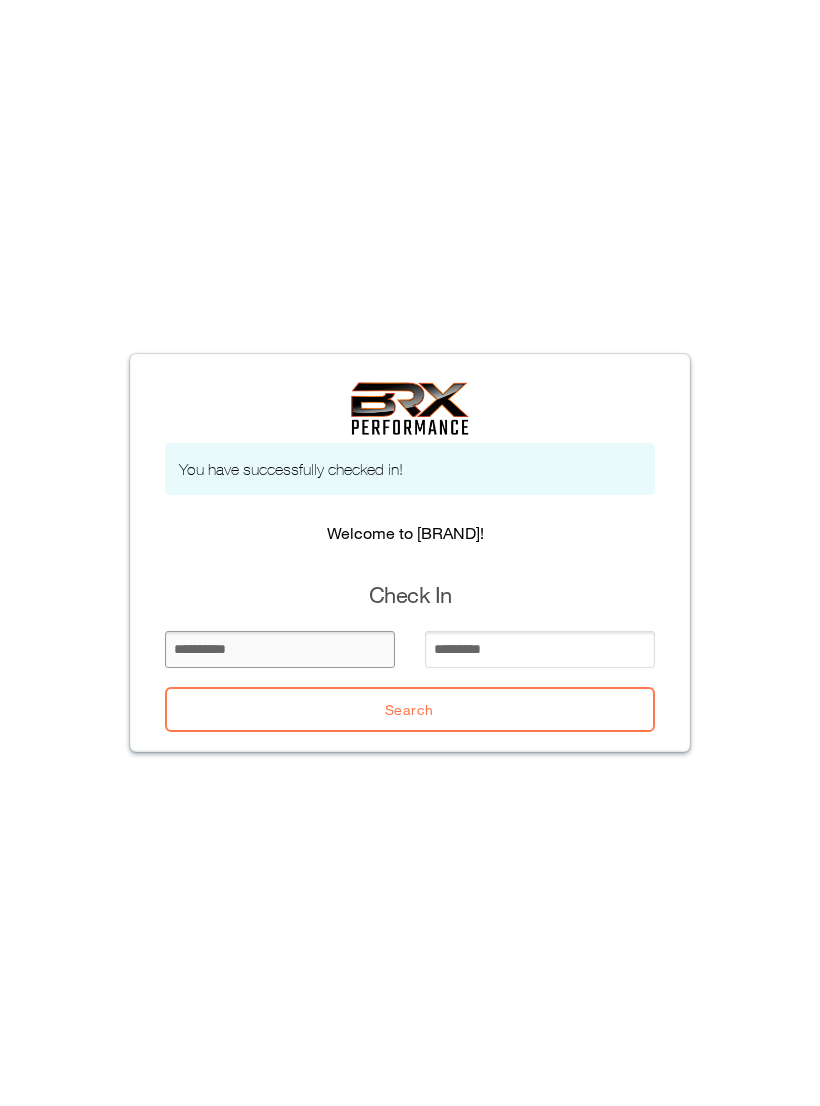 click at bounding box center (280, 649) 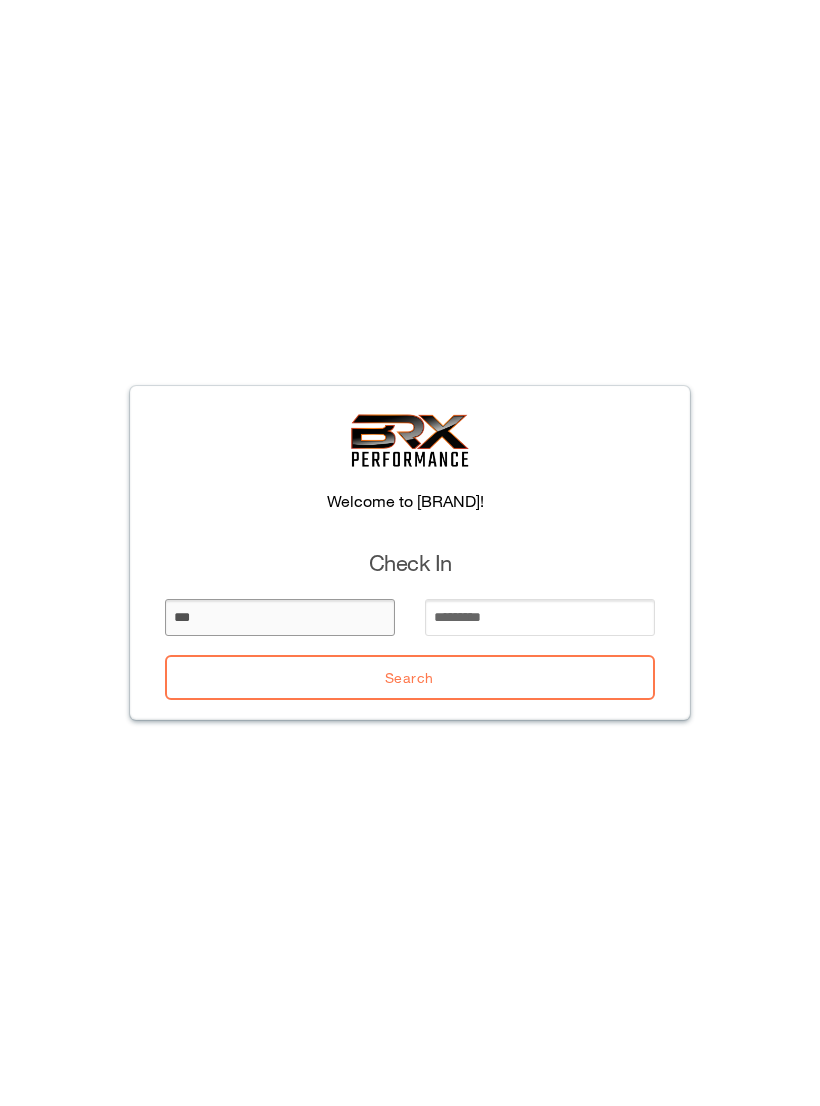 type on "***" 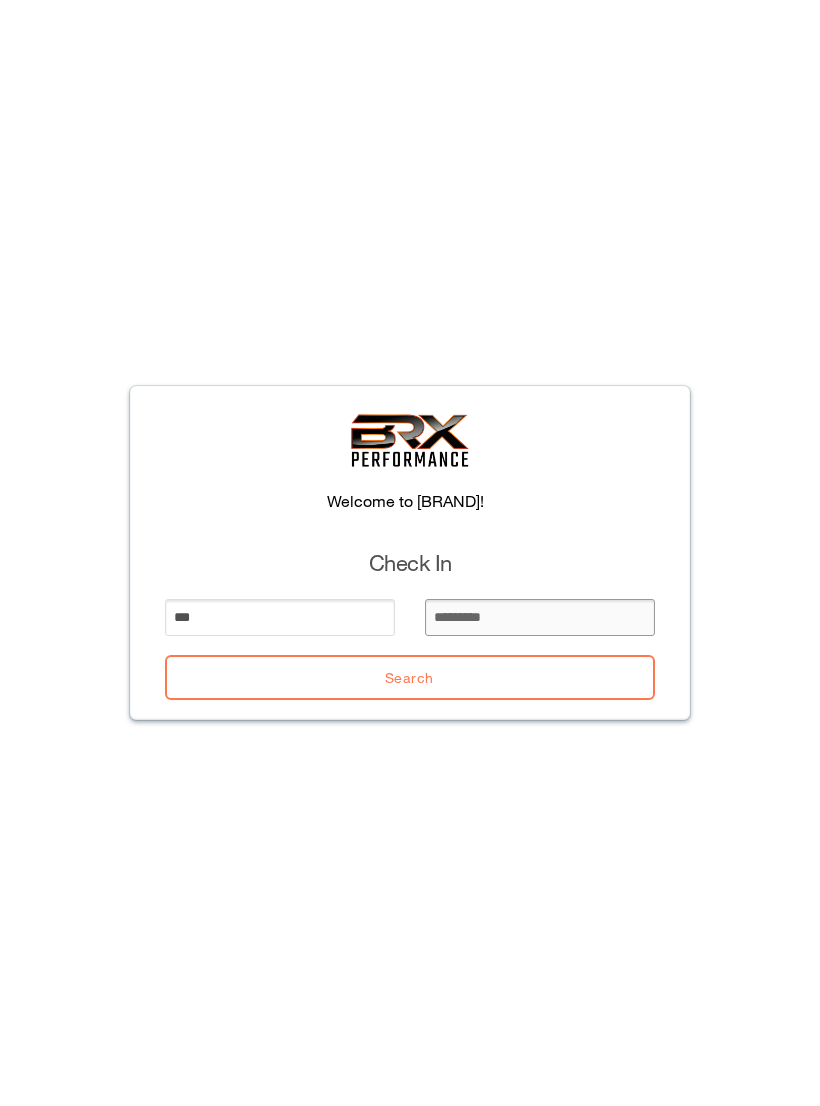 click at bounding box center [540, 617] 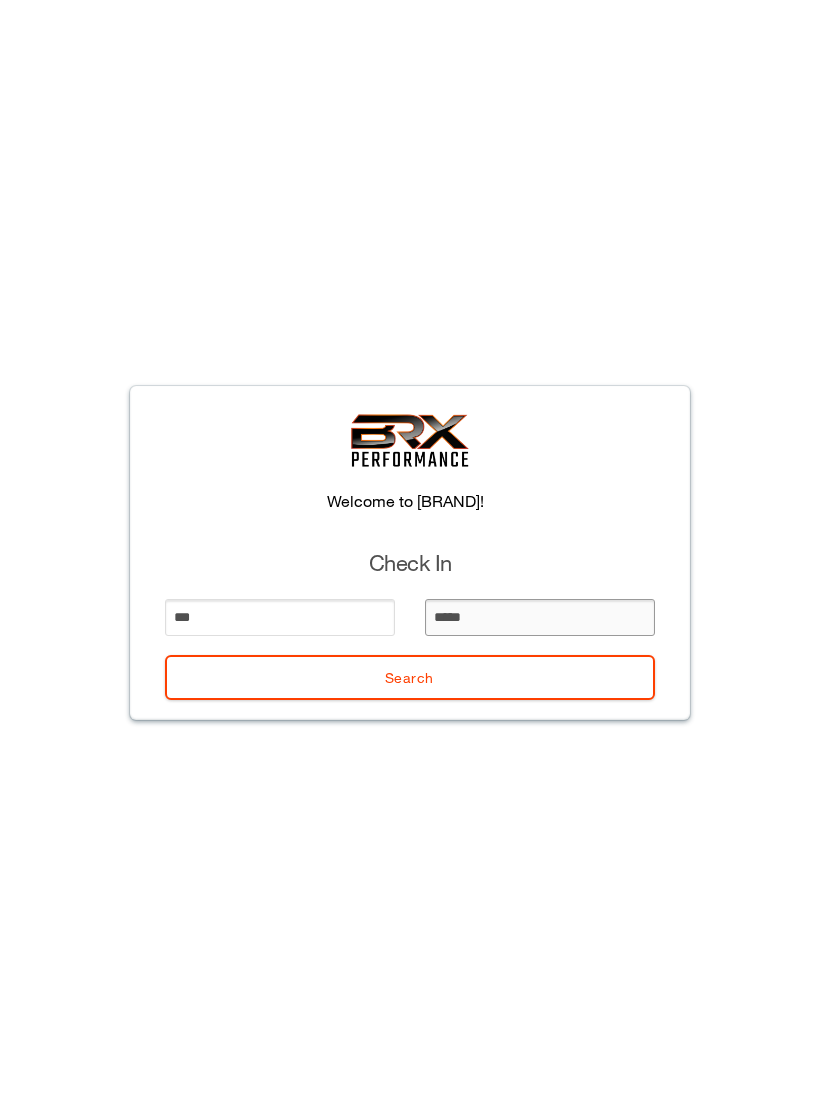 type on "******" 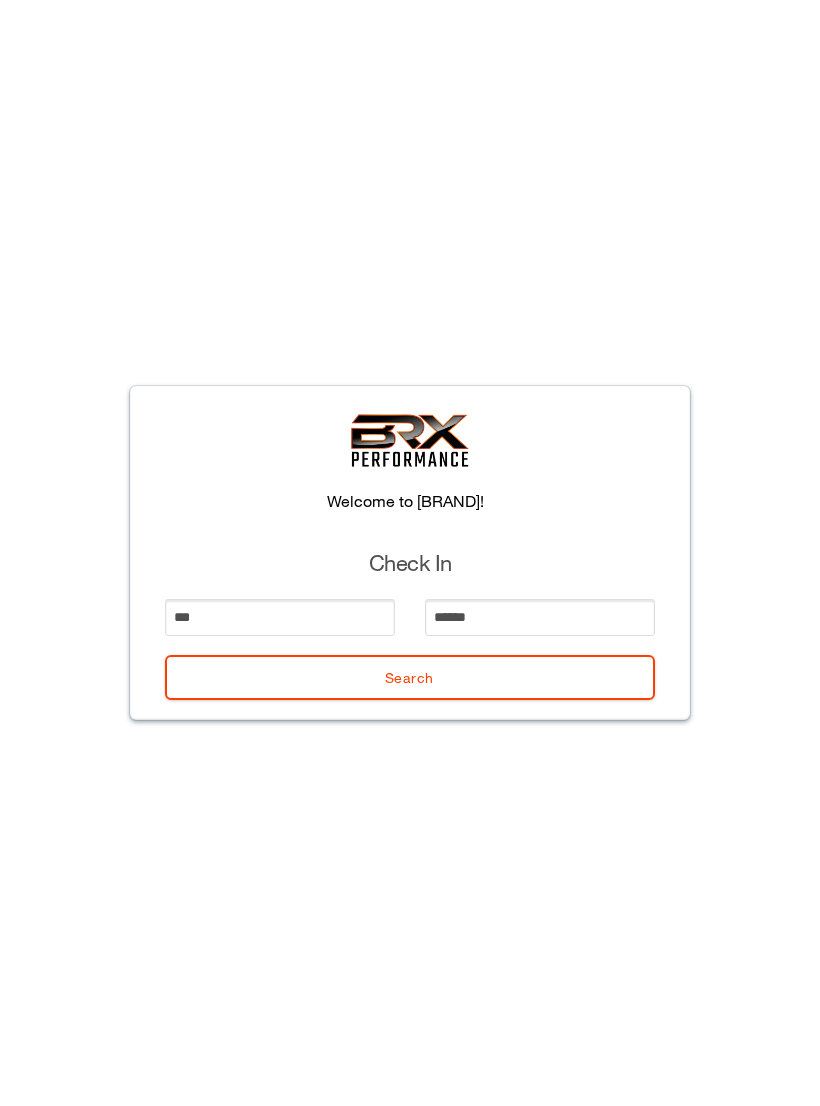 click on "Search" at bounding box center (410, 677) 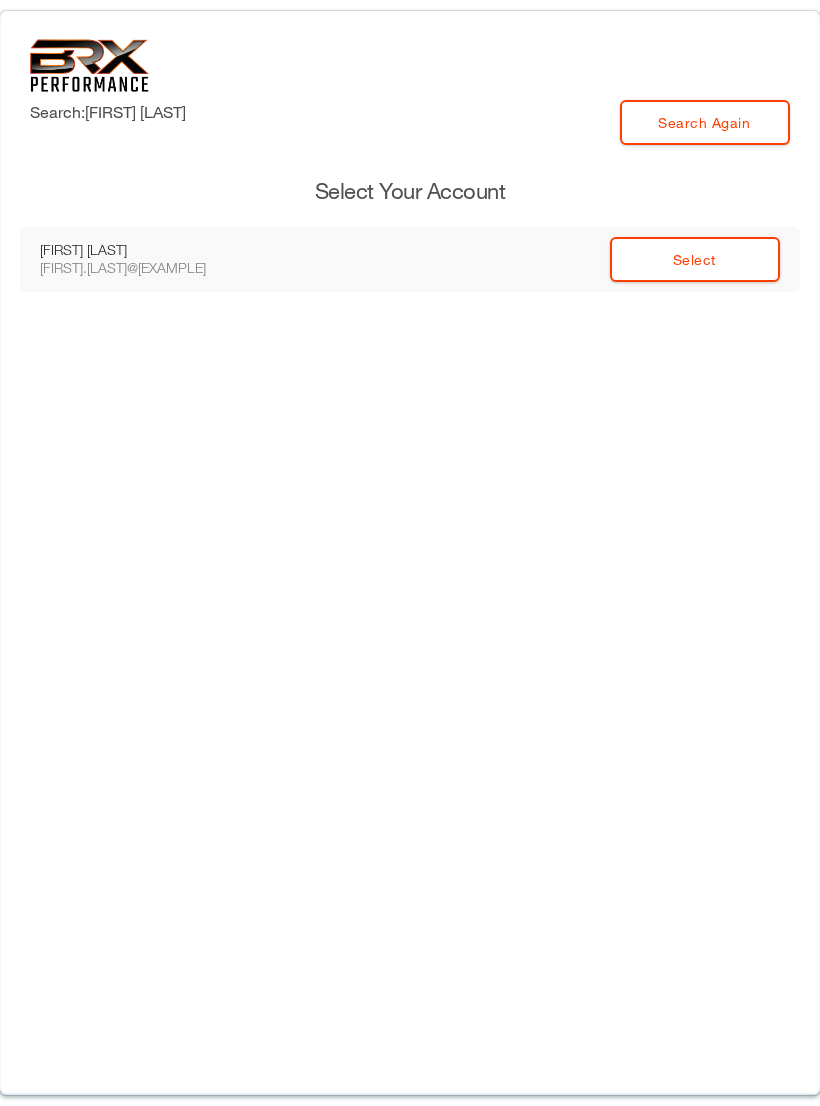 click on "Select" at bounding box center [695, 259] 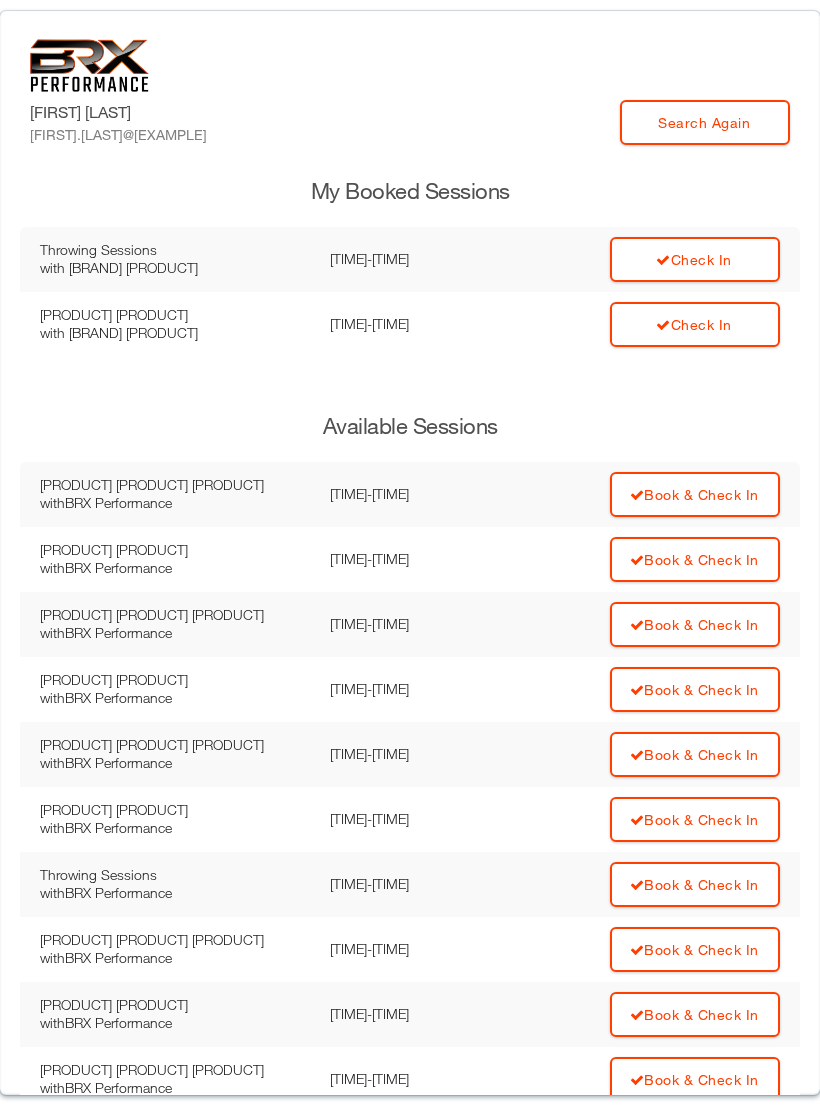 click on "Check In" at bounding box center [695, 259] 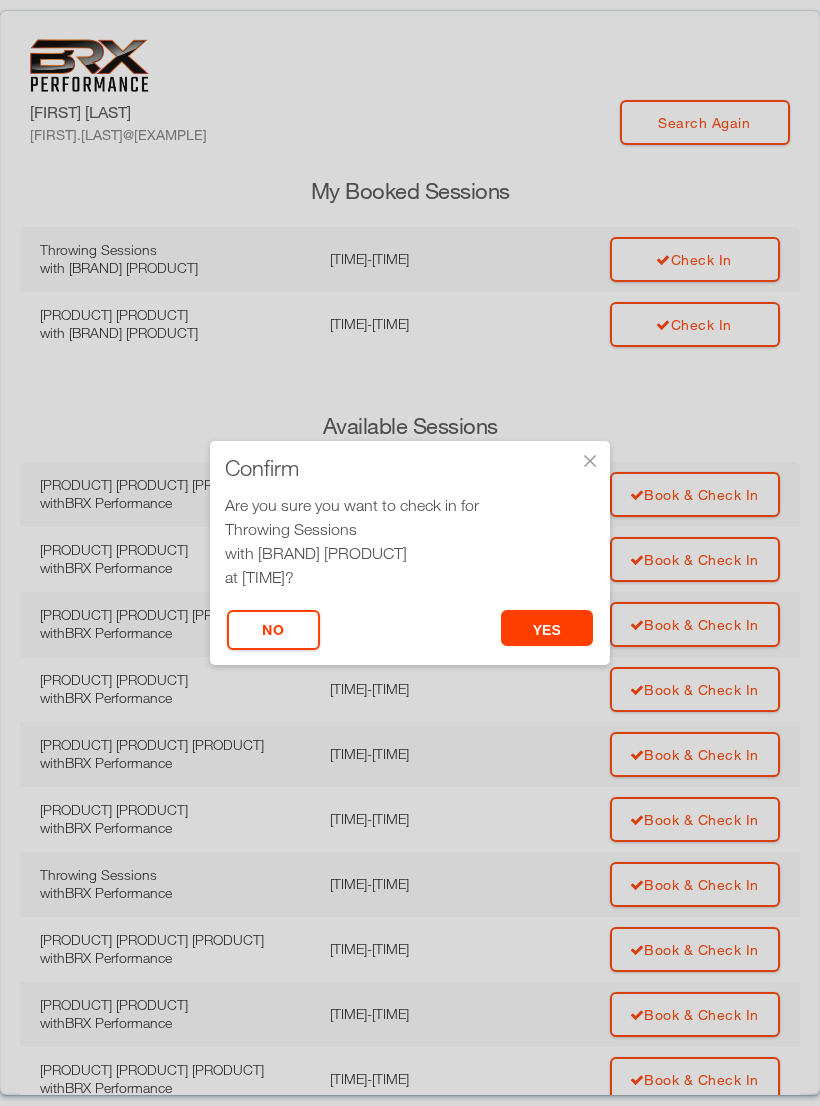 click on "yes" at bounding box center [547, 628] 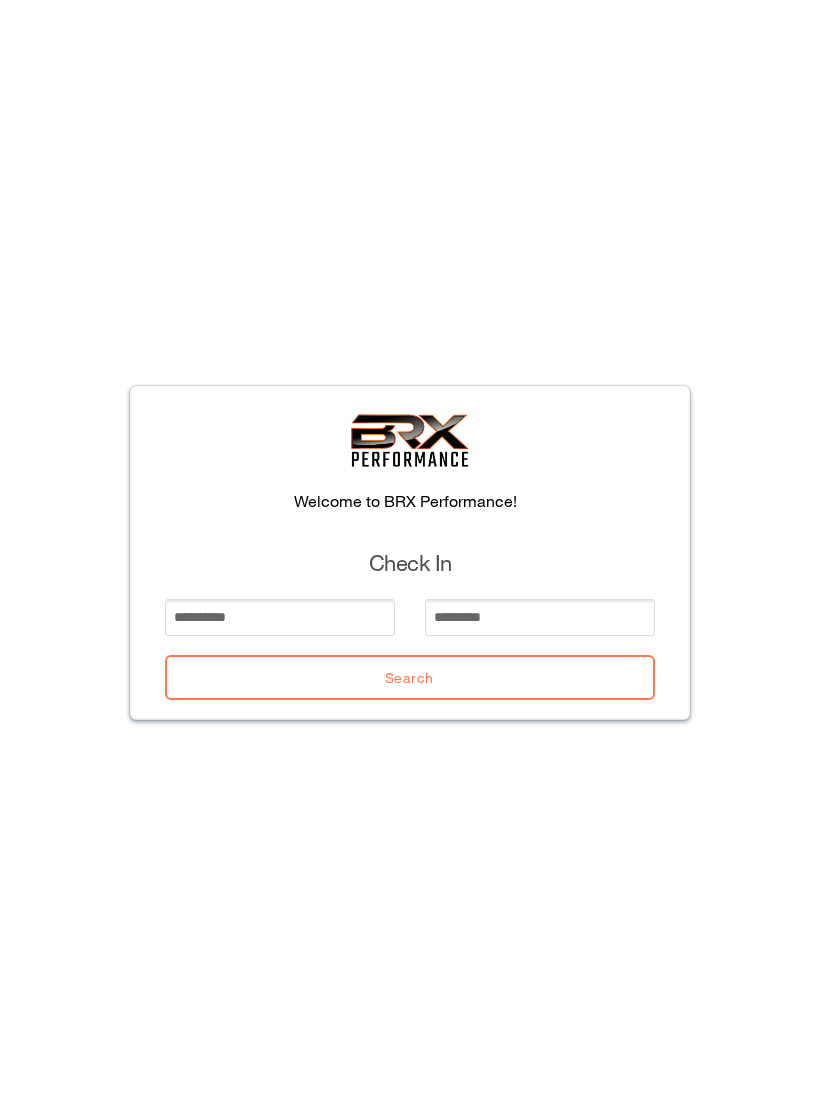 scroll, scrollTop: 0, scrollLeft: 0, axis: both 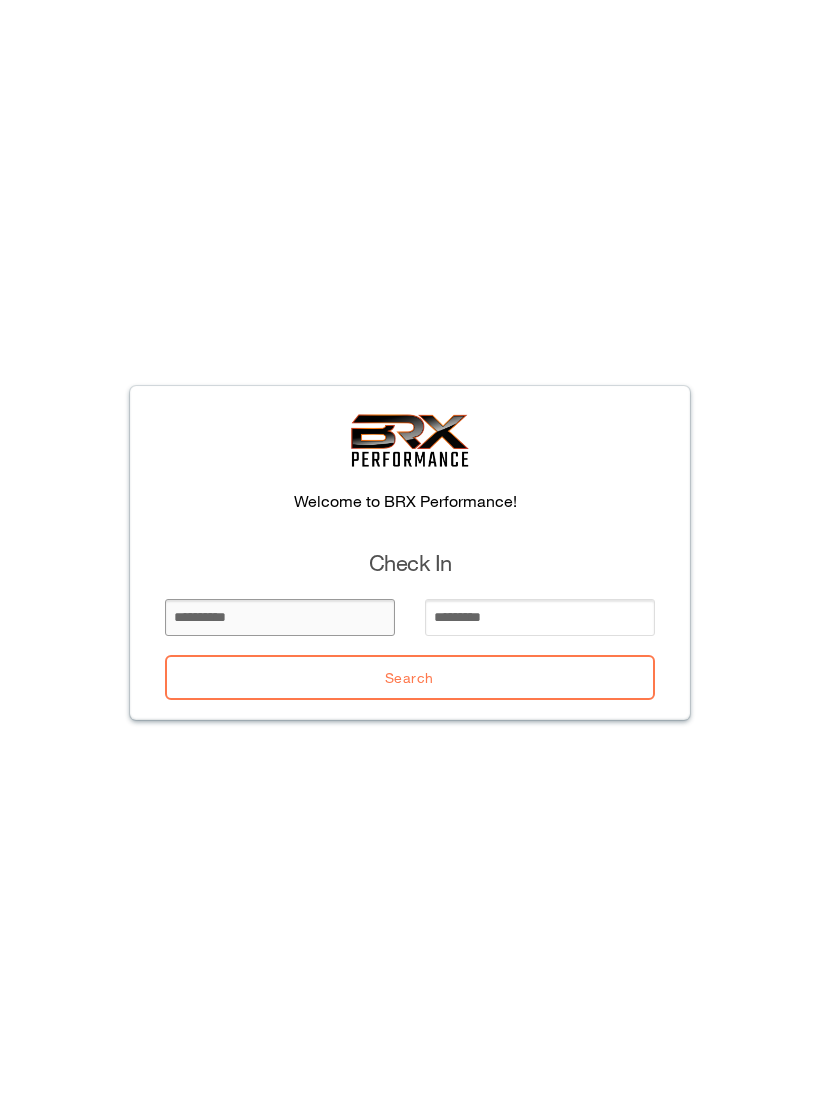 click at bounding box center [280, 617] 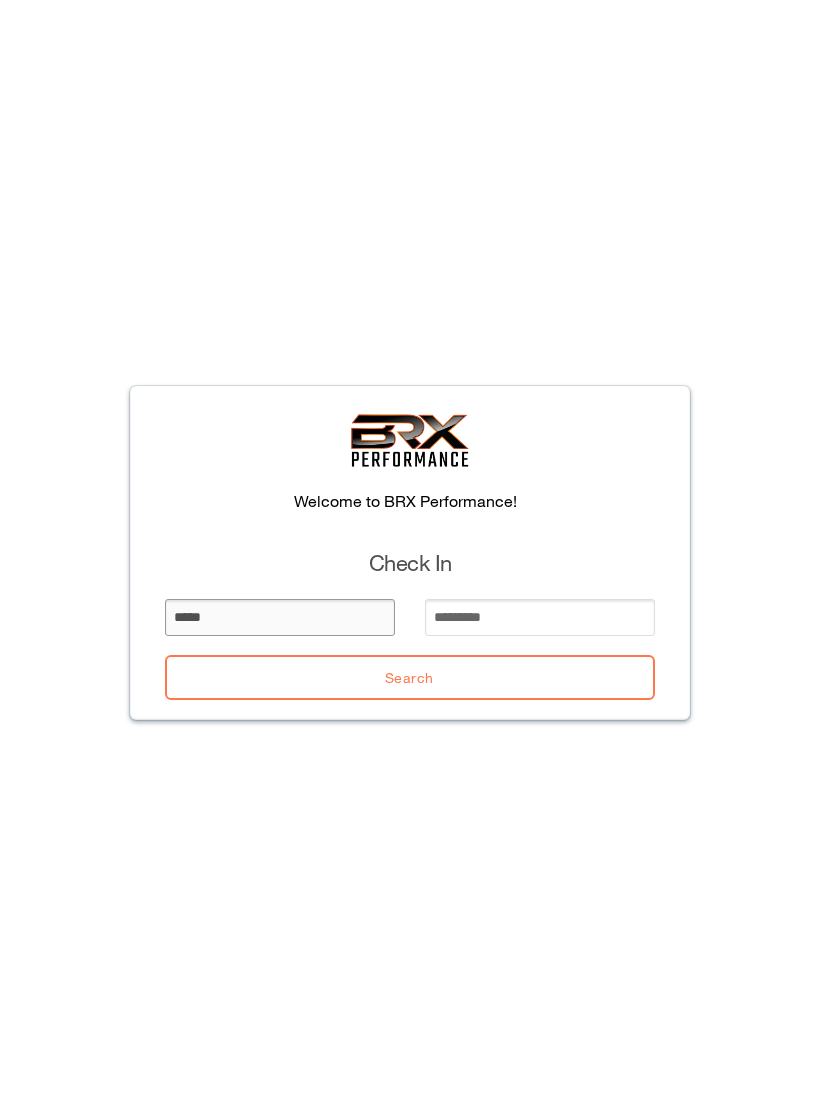 type on "*****" 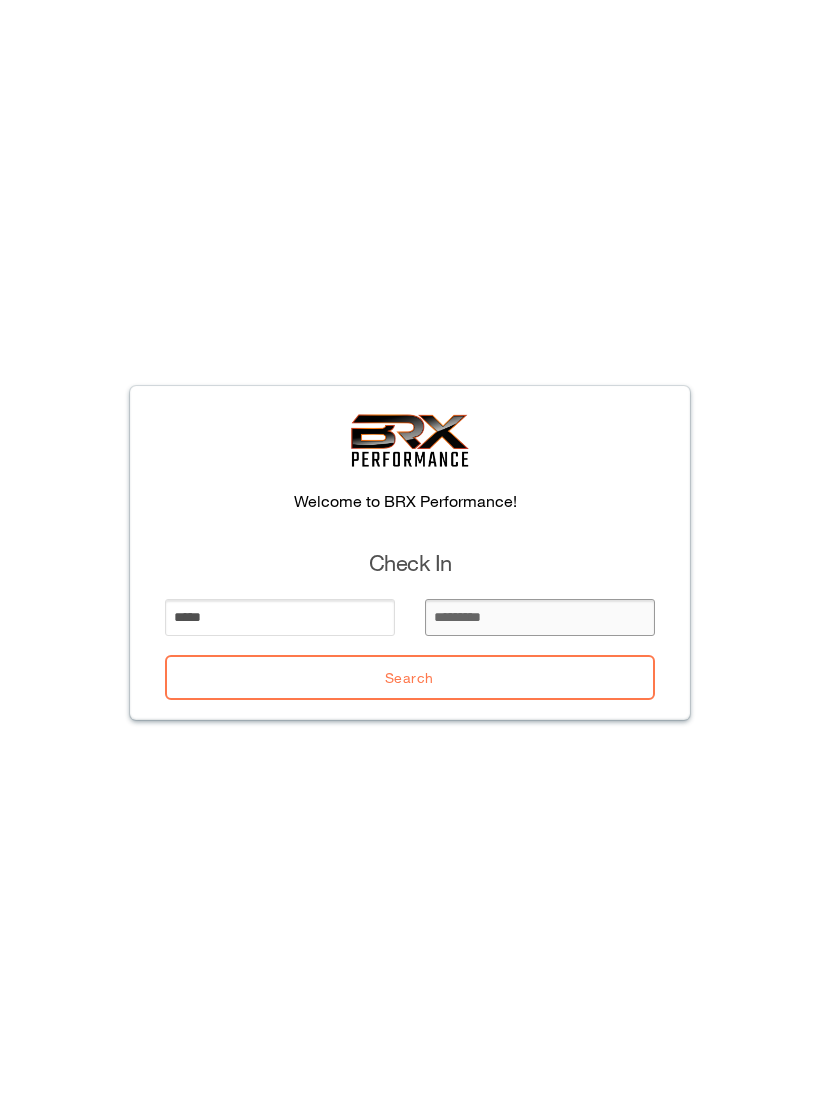 click at bounding box center [540, 617] 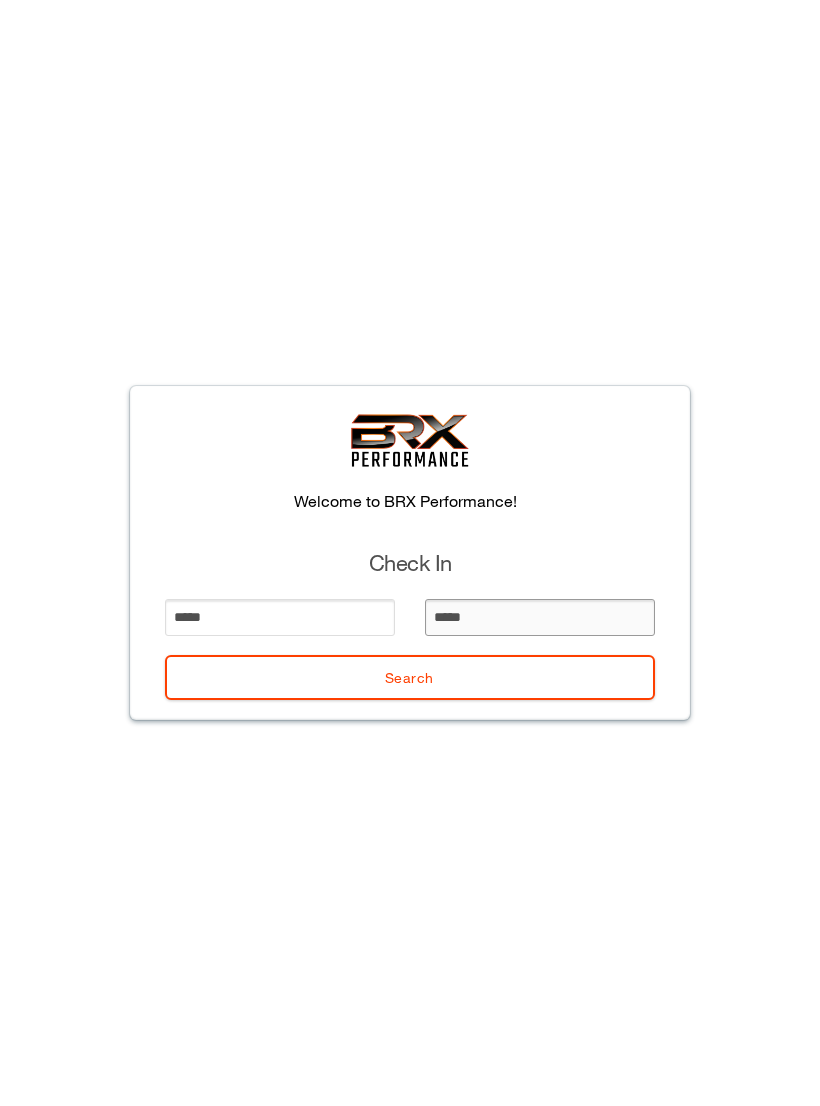 type on "******" 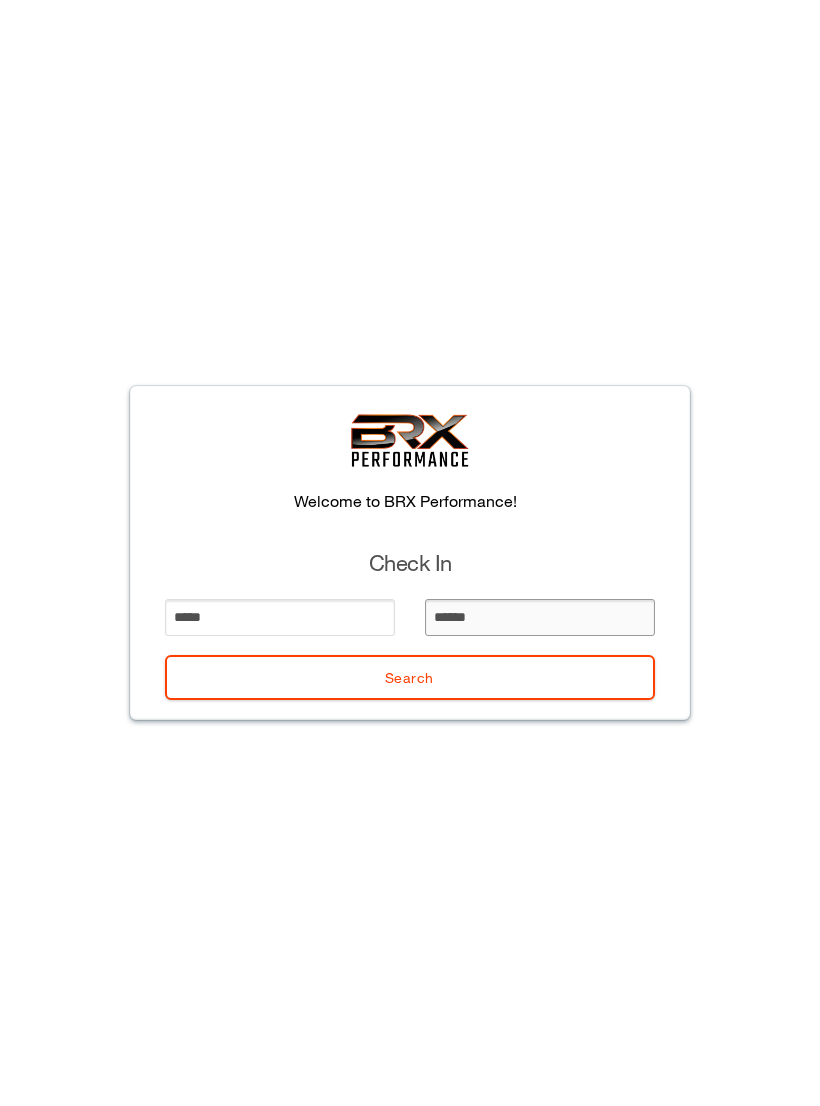 click on "Search" at bounding box center [410, 677] 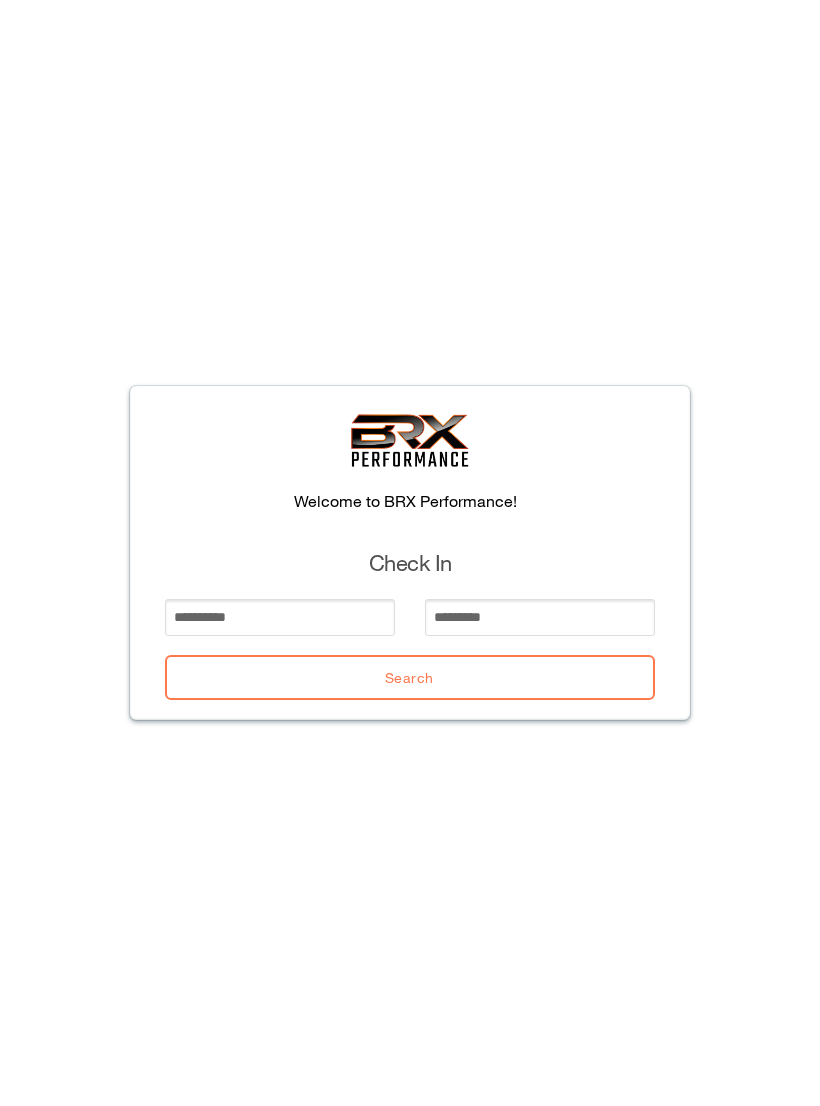 scroll, scrollTop: 0, scrollLeft: 0, axis: both 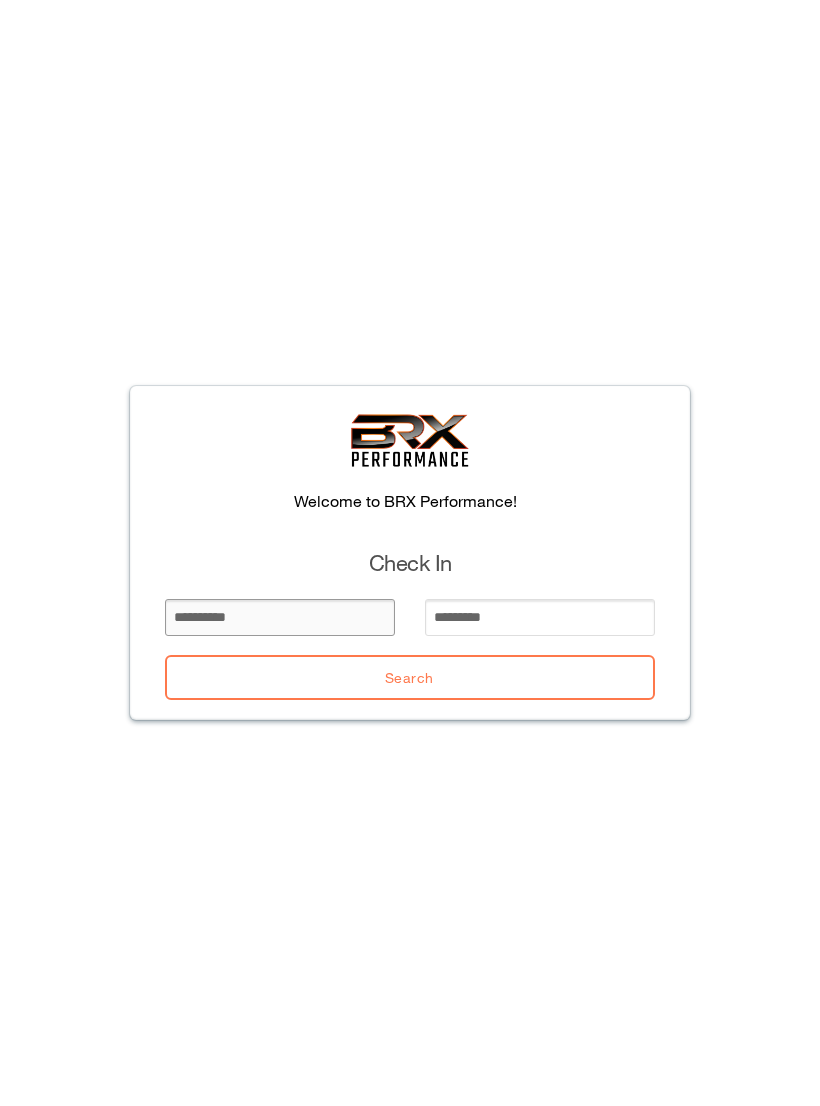 click at bounding box center [280, 617] 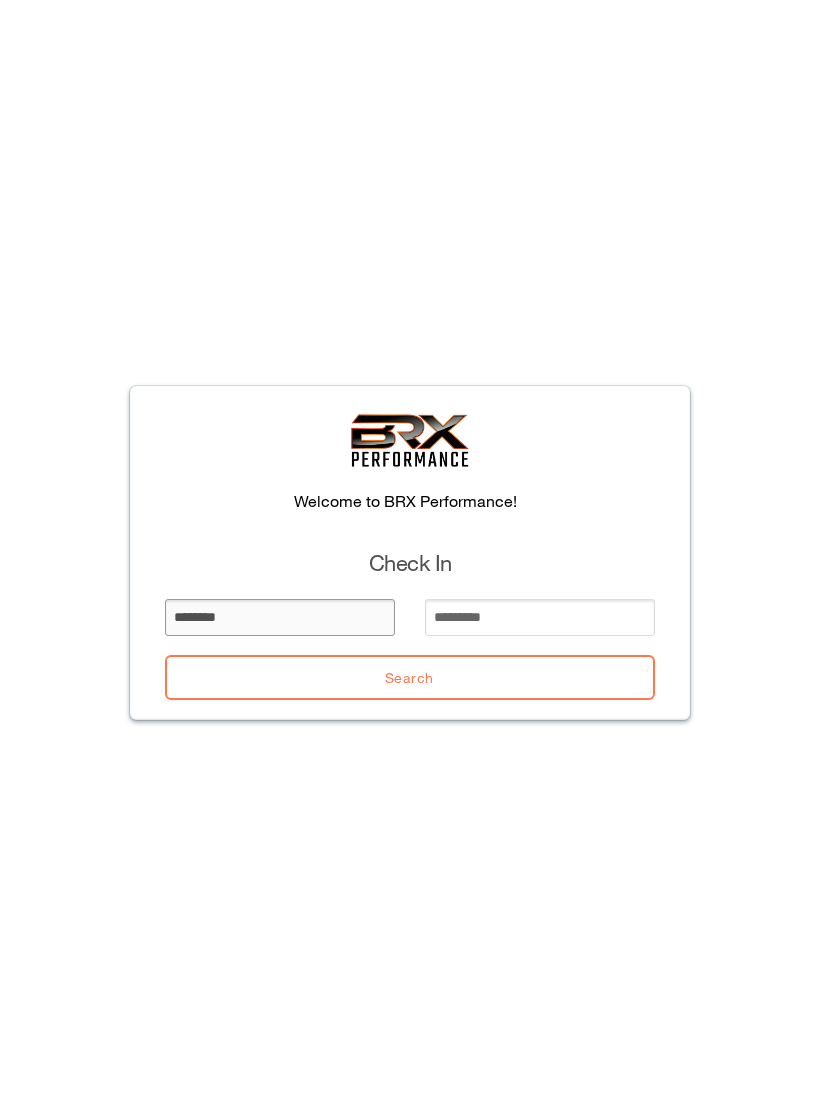 type on "********" 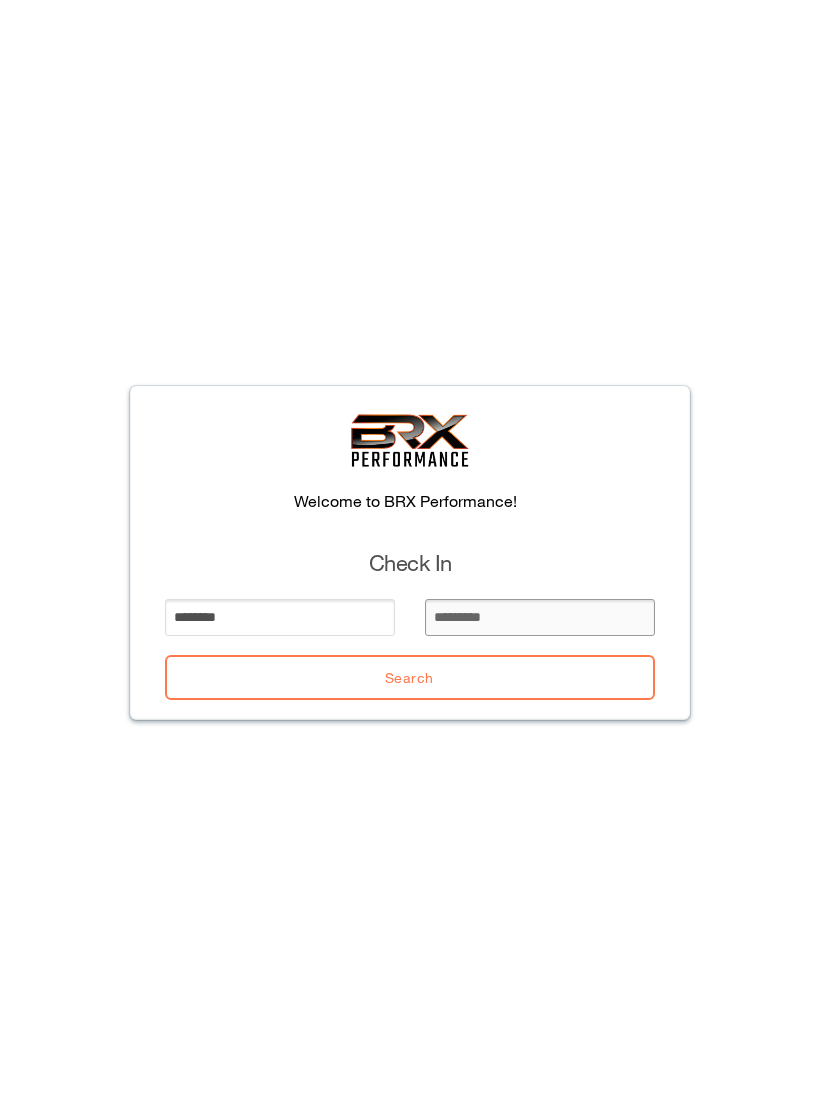 click at bounding box center [540, 617] 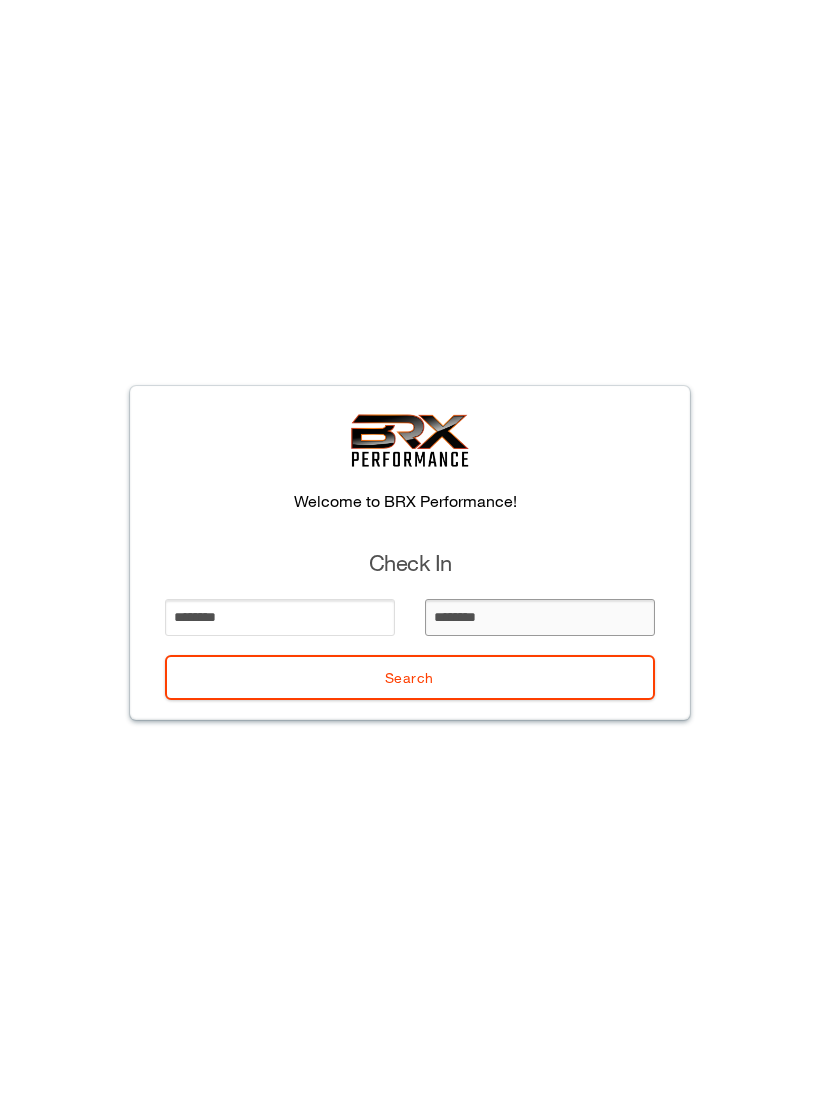type on "*********" 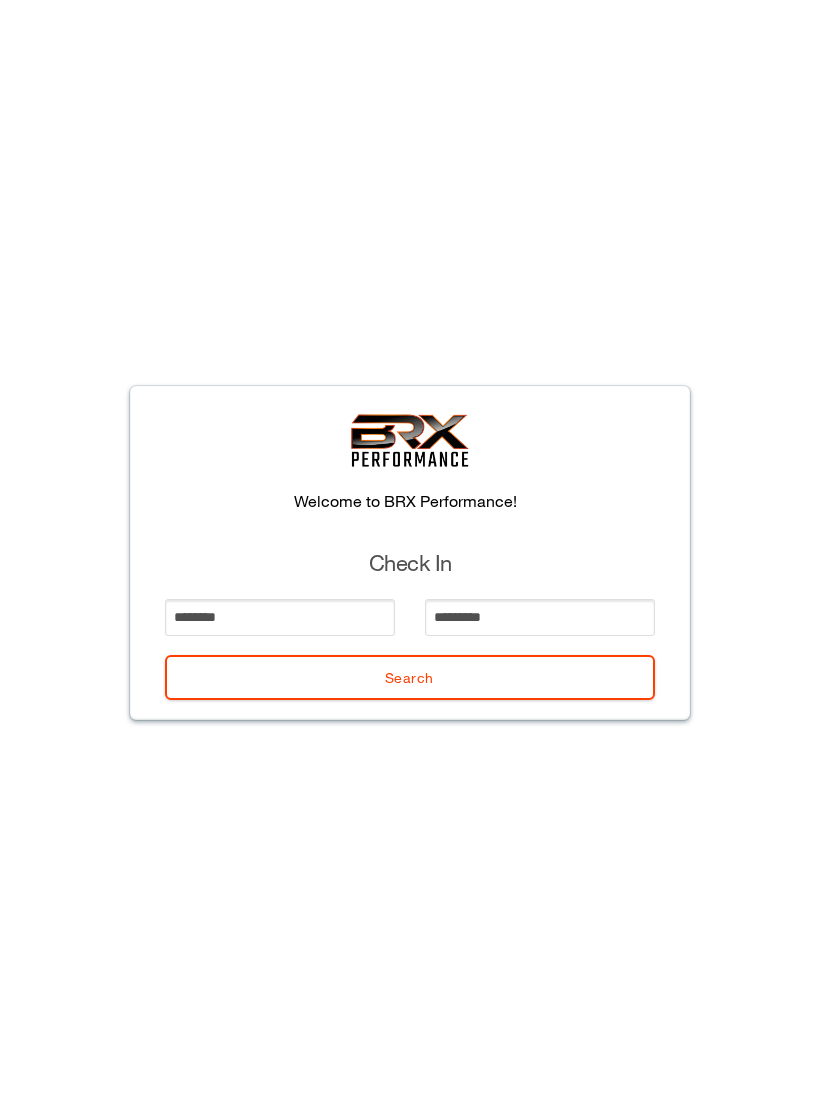 click on "Search" at bounding box center (410, 677) 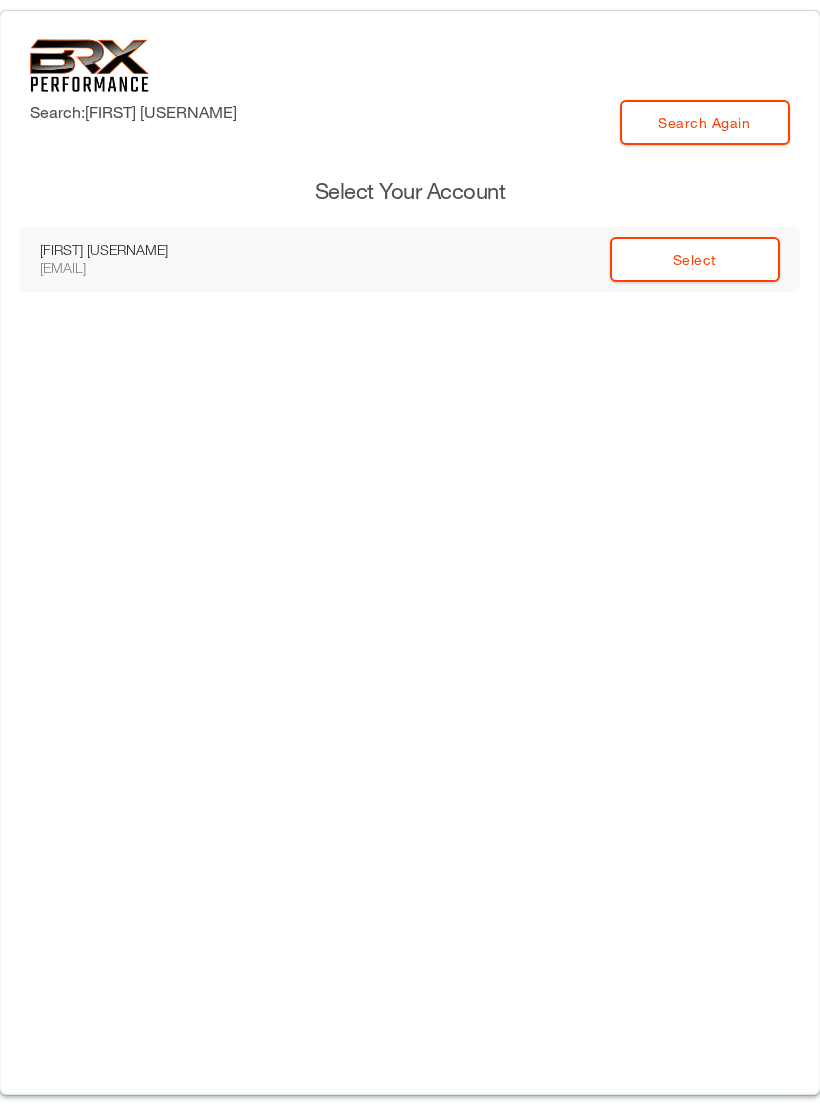 click on "Select" at bounding box center [695, 259] 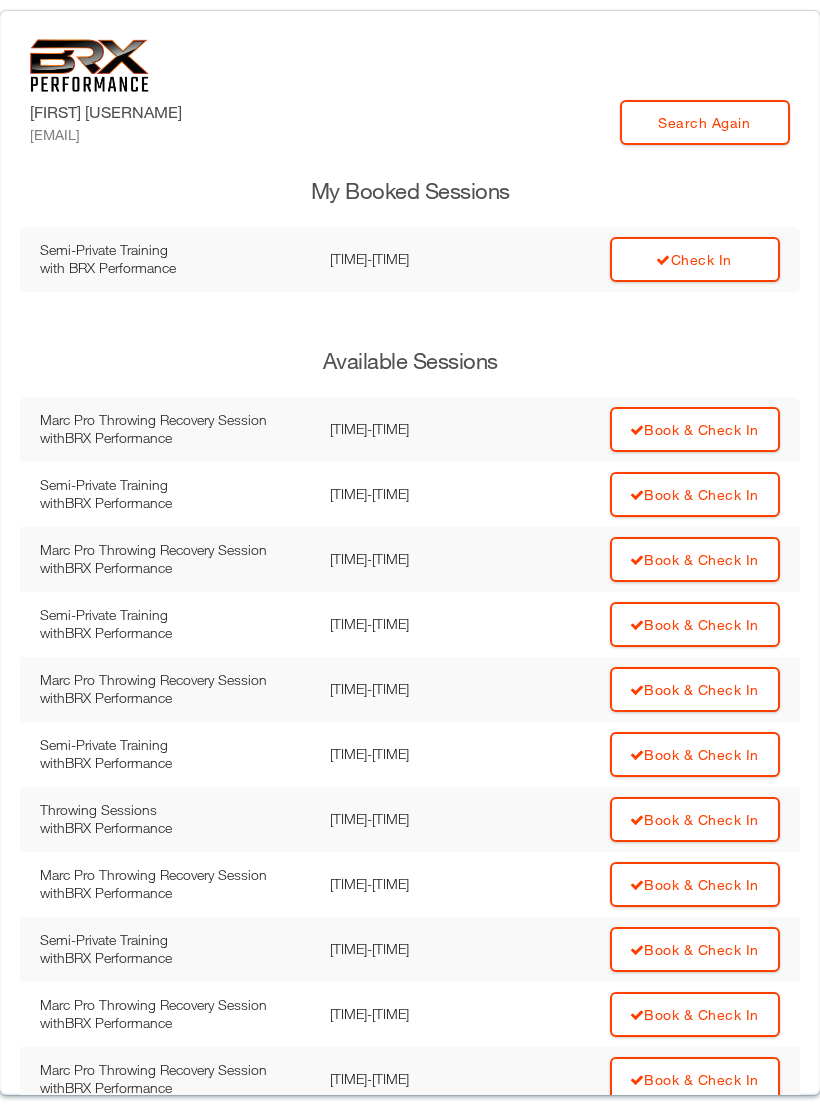 click on "Check In" at bounding box center (695, 259) 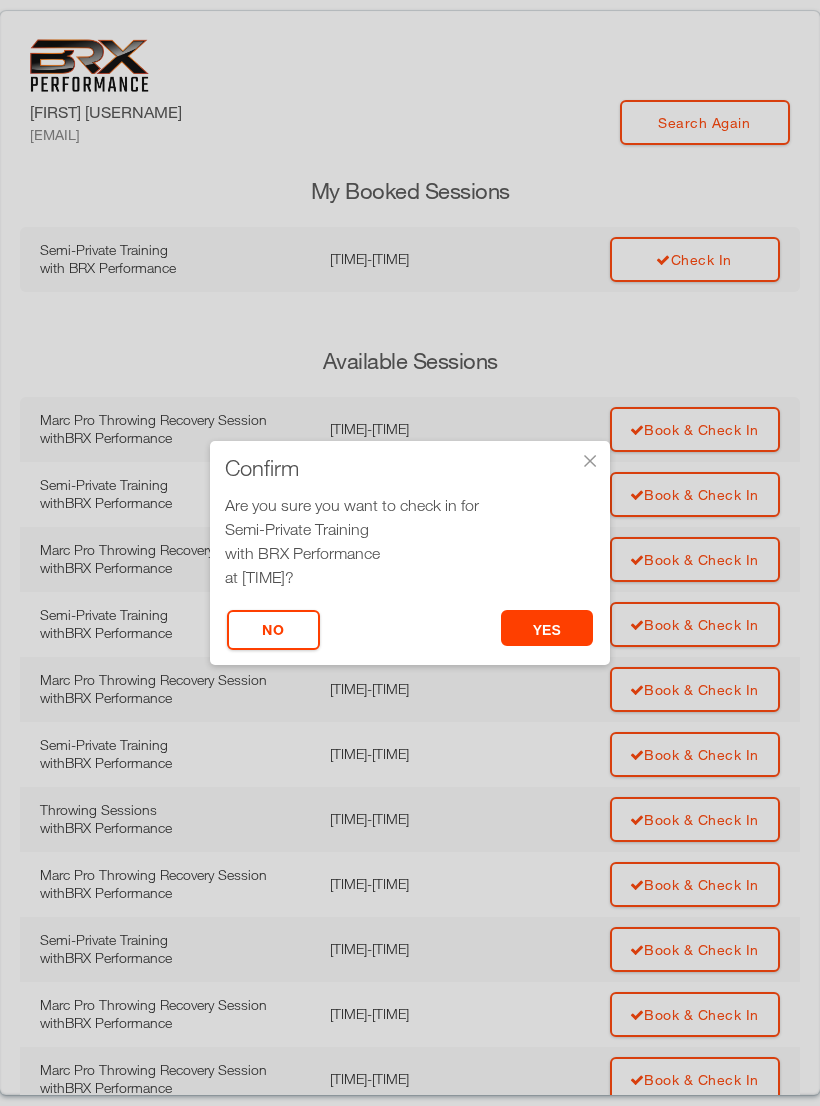 click on "yes" at bounding box center [547, 628] 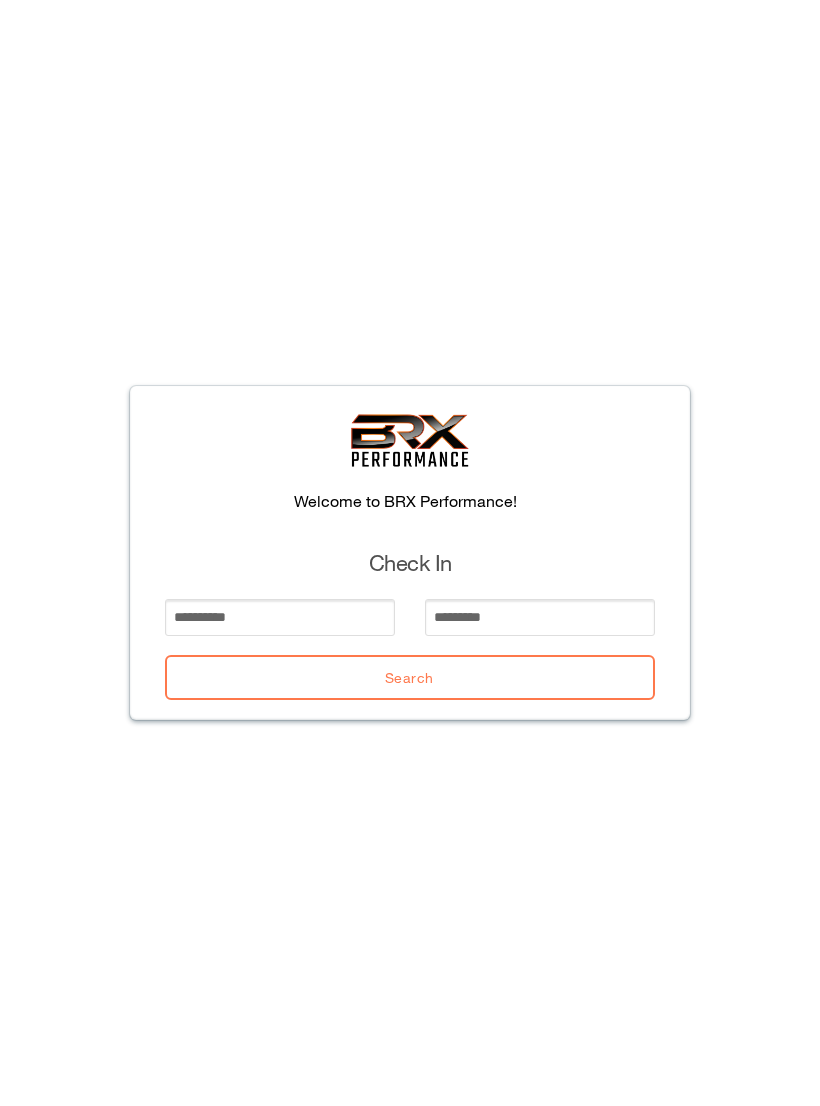 scroll, scrollTop: 0, scrollLeft: 0, axis: both 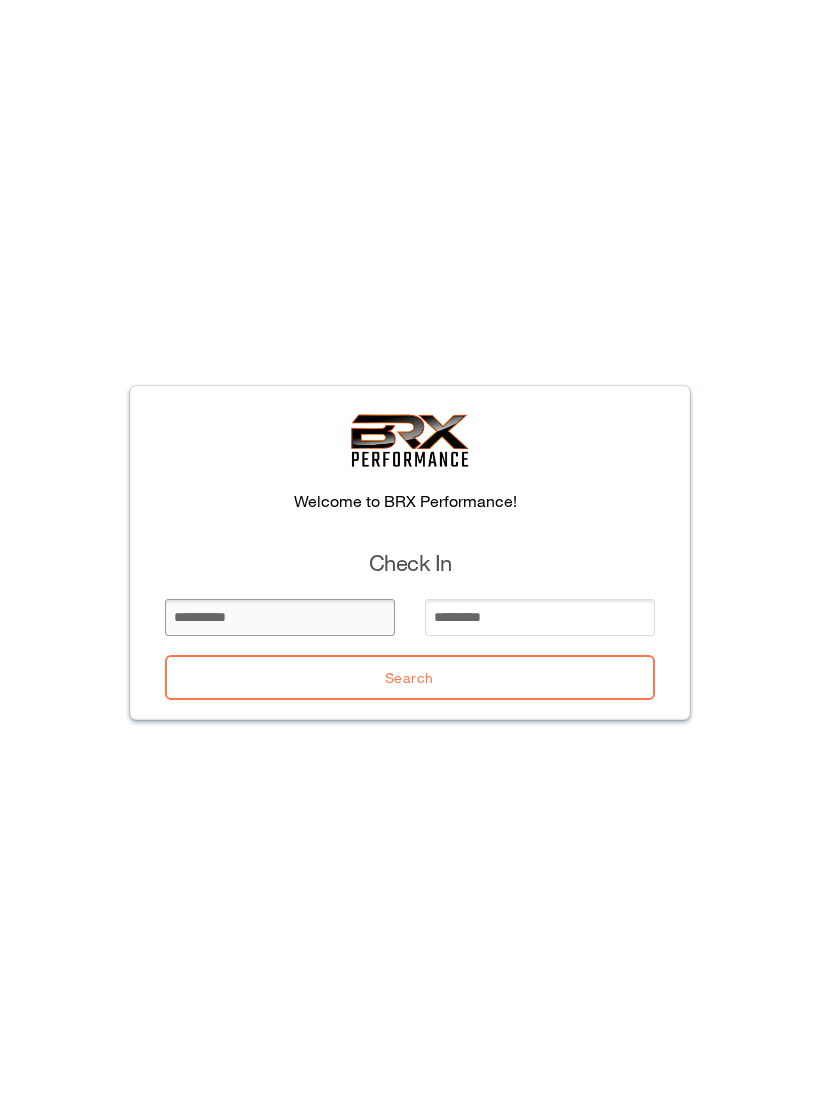 click at bounding box center (280, 617) 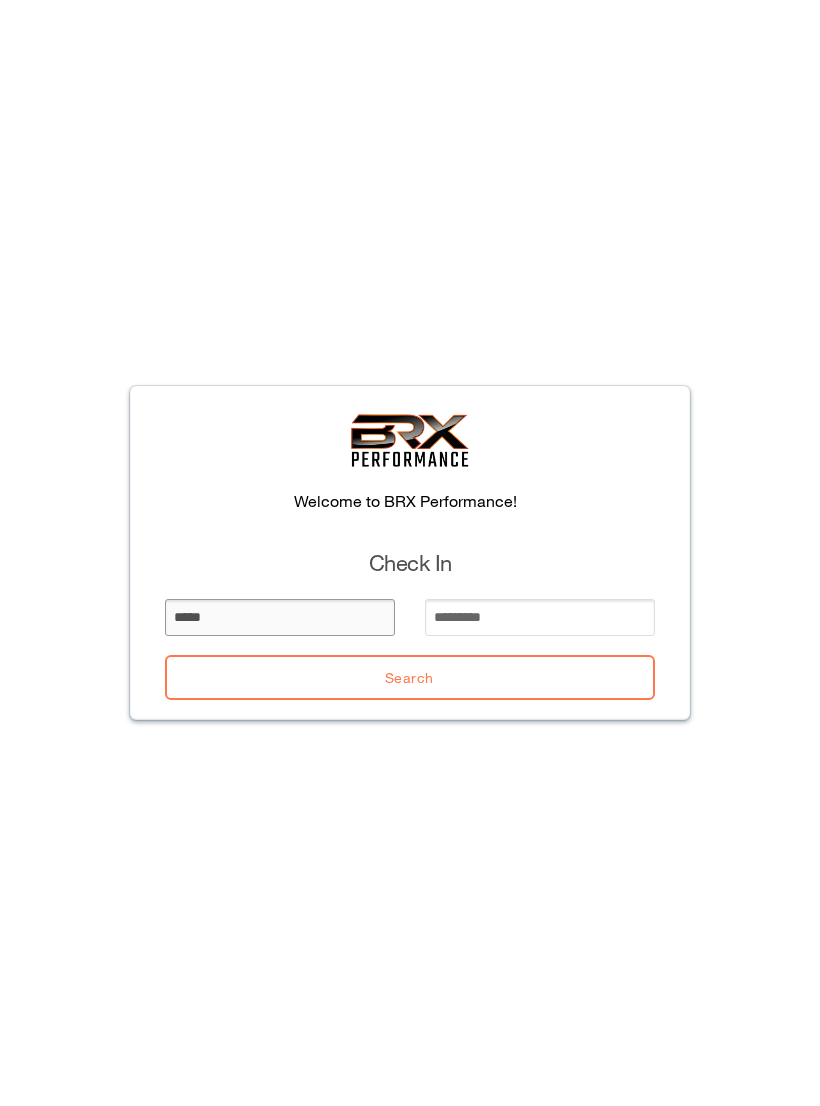 type on "*****" 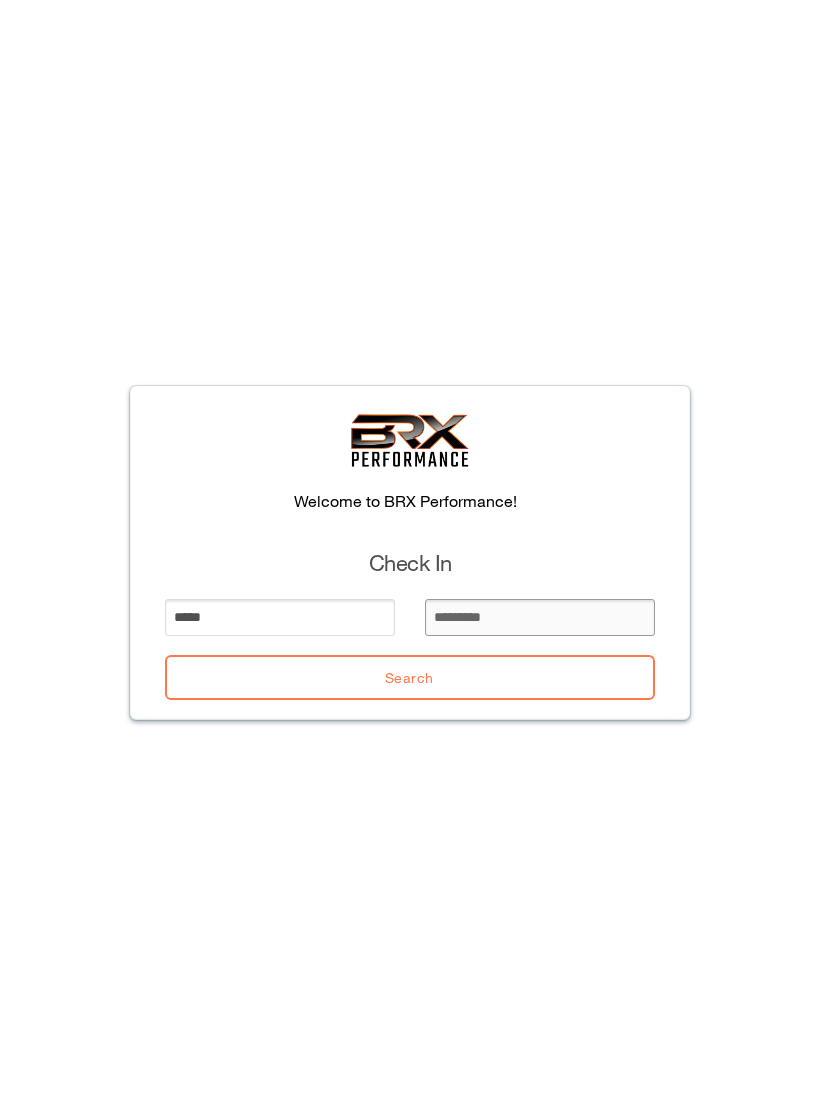 click at bounding box center [540, 617] 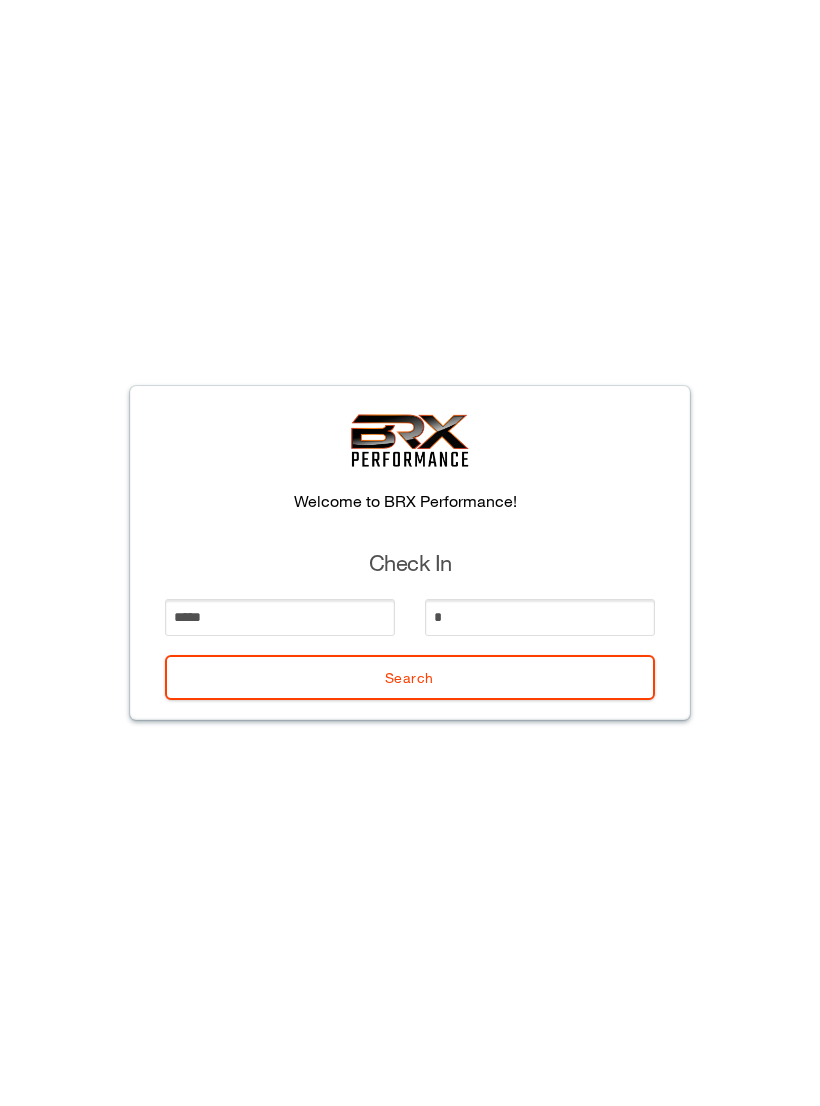 click on "Search" at bounding box center [410, 677] 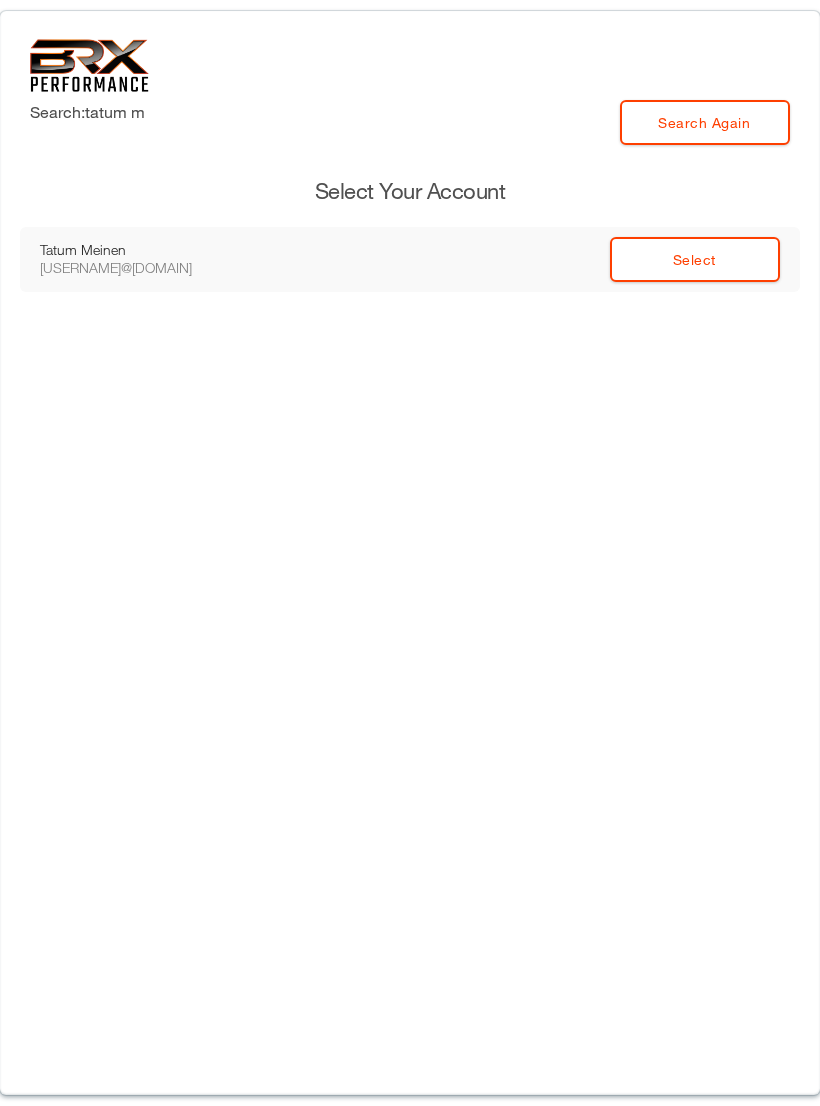 click on "Select" at bounding box center (695, 259) 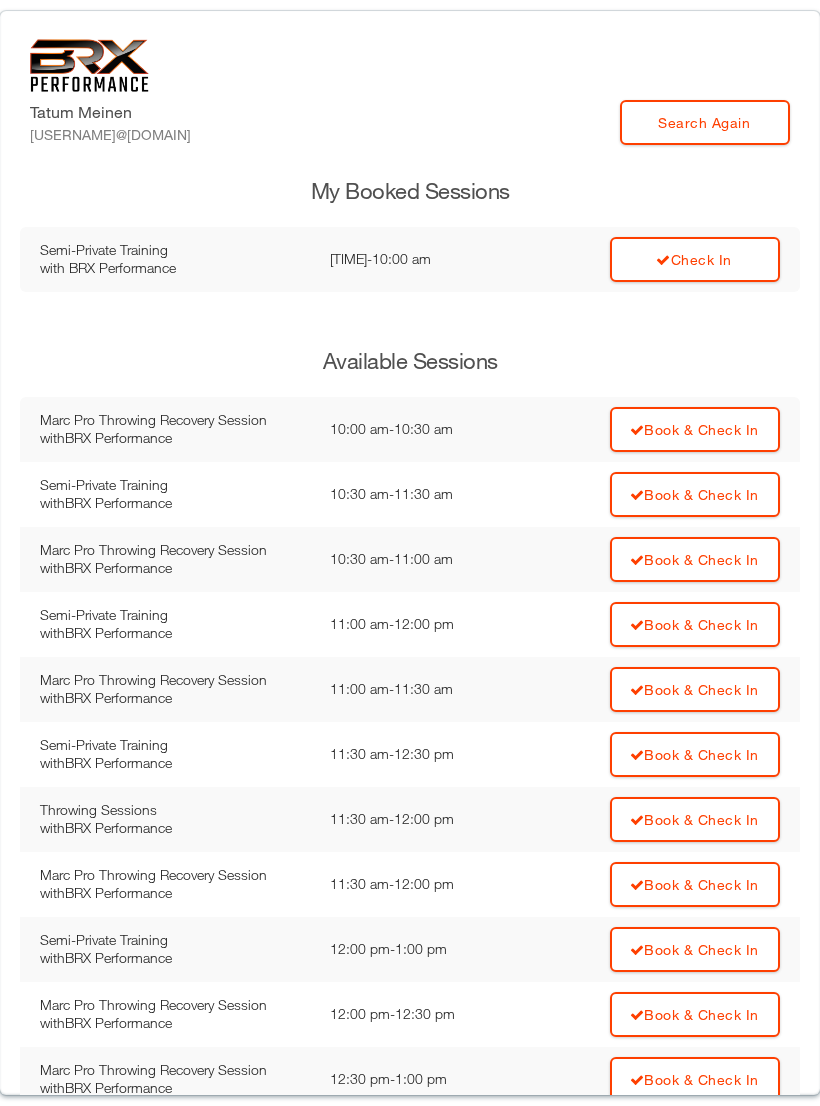 click on "Check In" at bounding box center (695, 259) 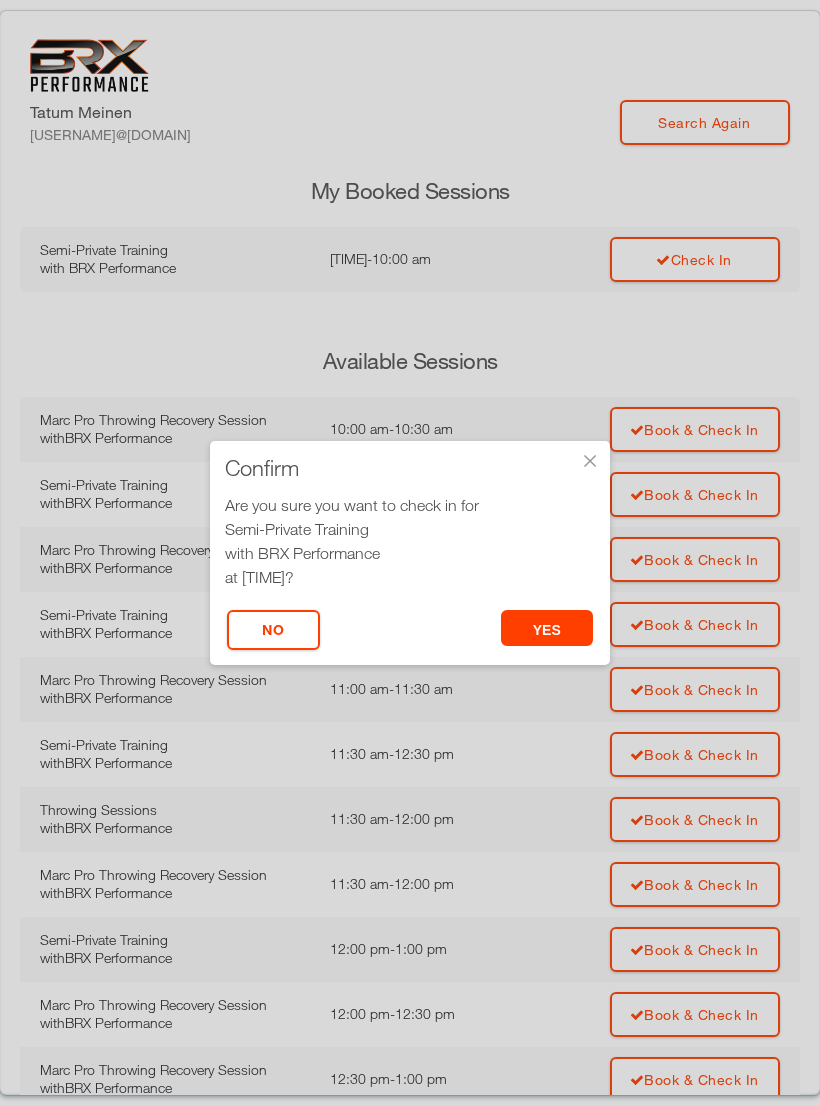 click on "yes" at bounding box center [547, 628] 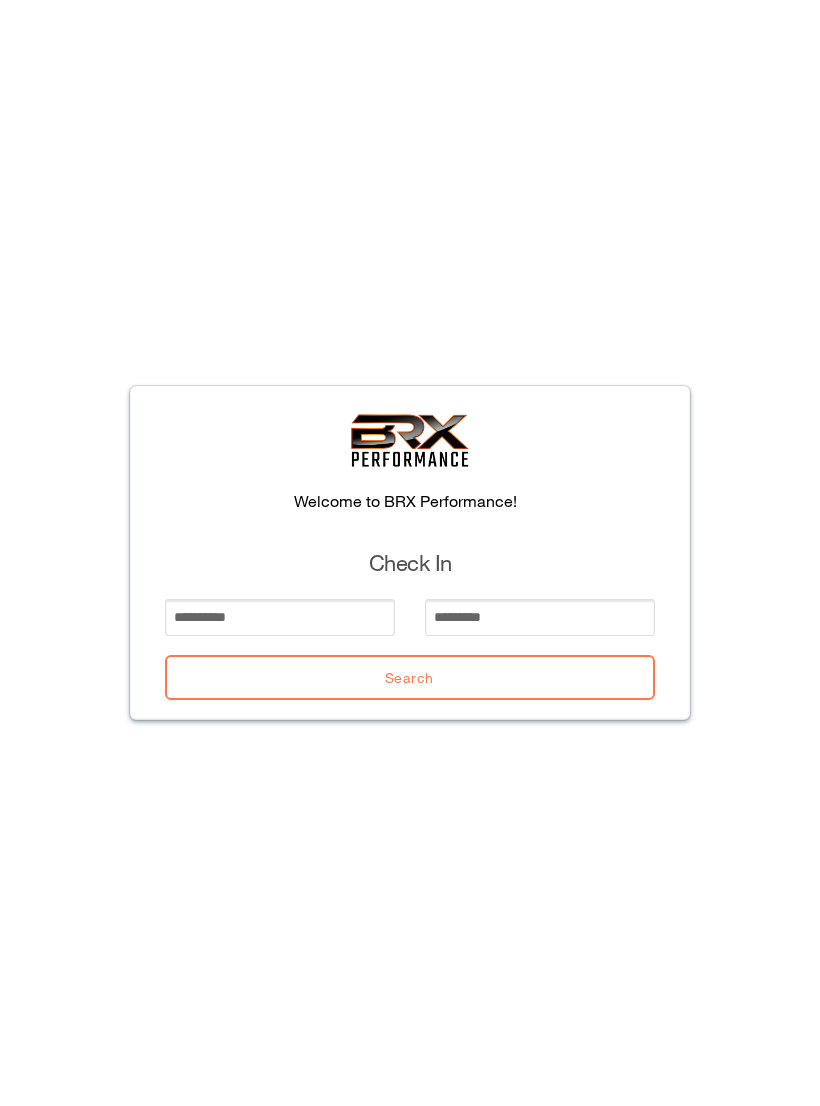scroll, scrollTop: 0, scrollLeft: 0, axis: both 